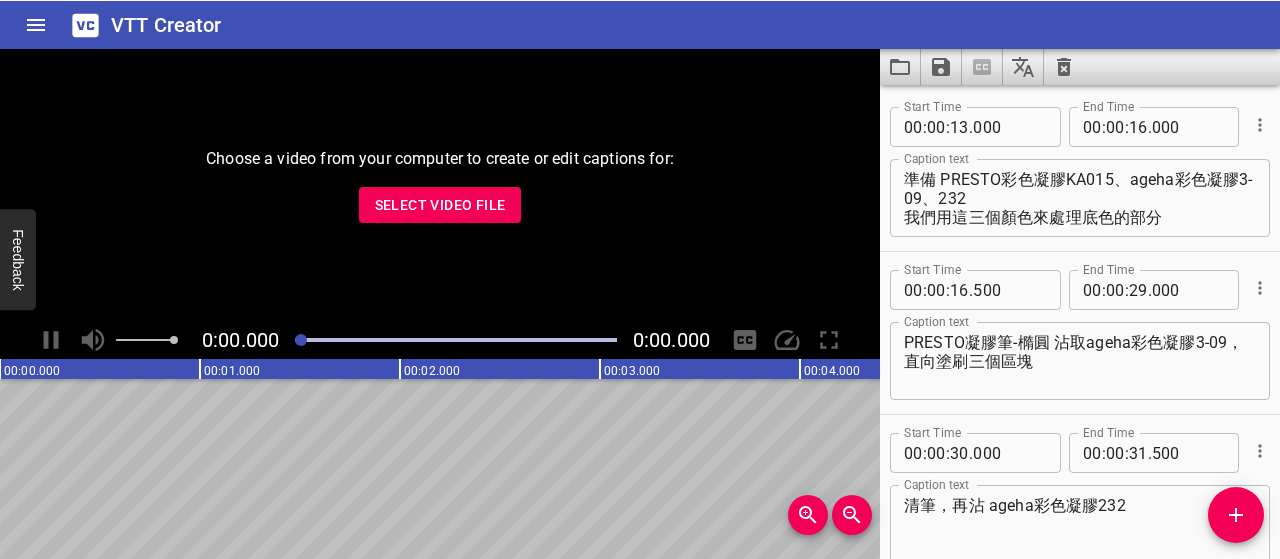 scroll, scrollTop: 0, scrollLeft: 0, axis: both 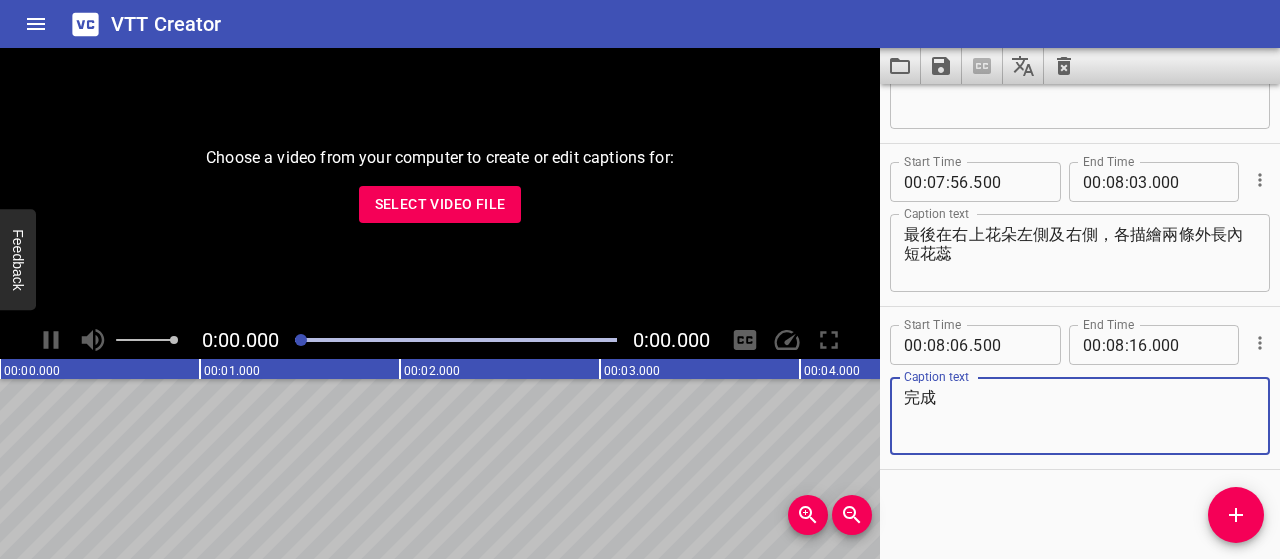 click on "Choose a video from your computer to create or edit captions for: Select Video File" at bounding box center (440, 184) 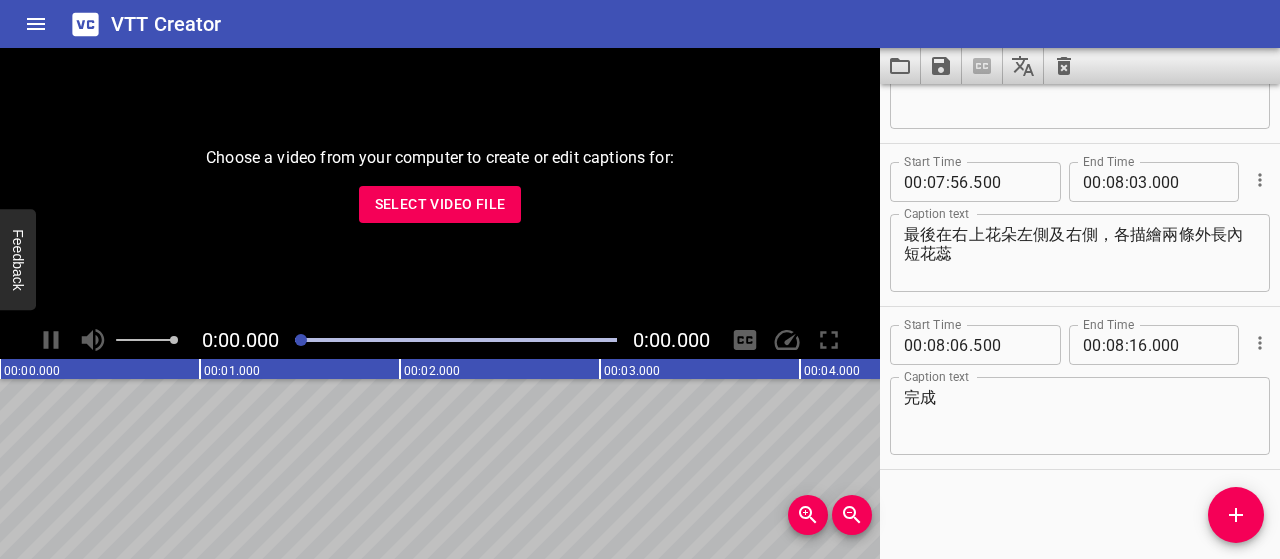click on "Select Video File" at bounding box center [440, 204] 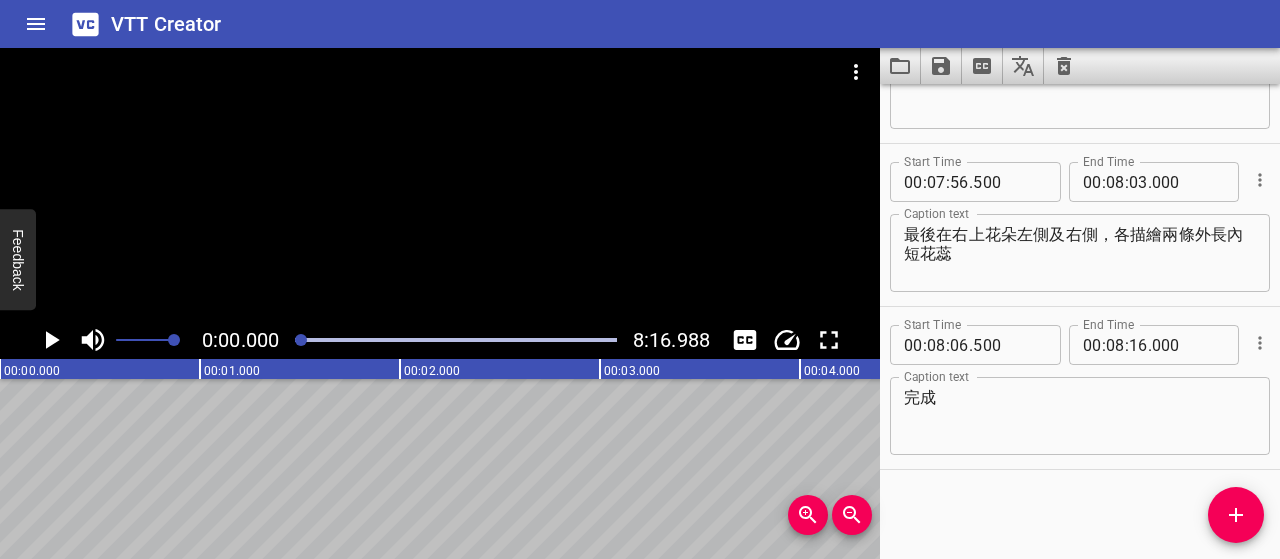 click 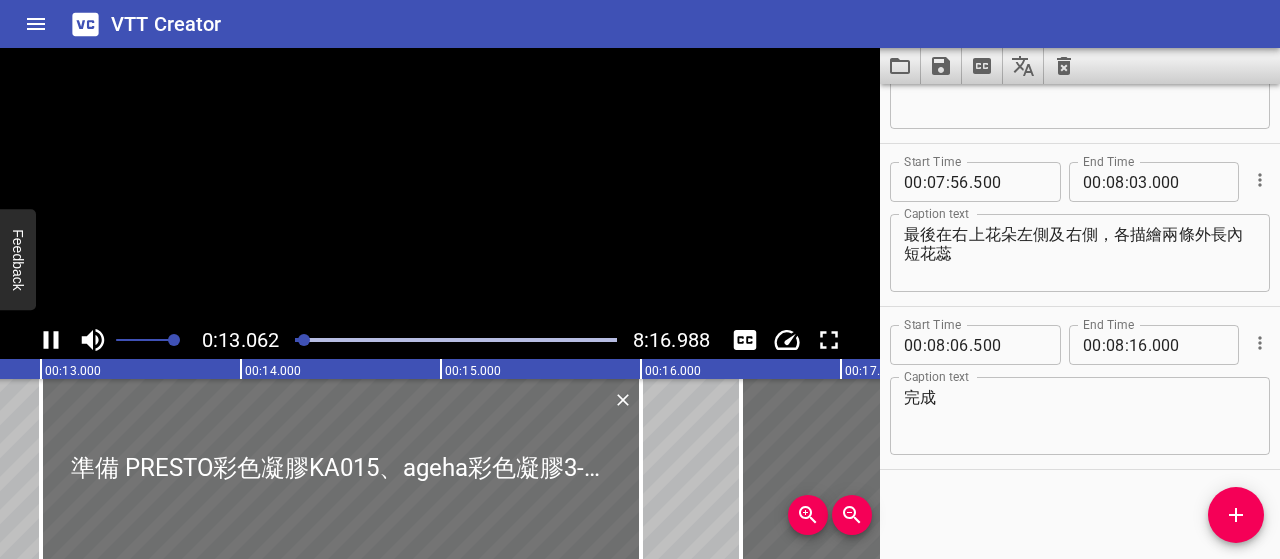 scroll, scrollTop: 0, scrollLeft: 2612, axis: horizontal 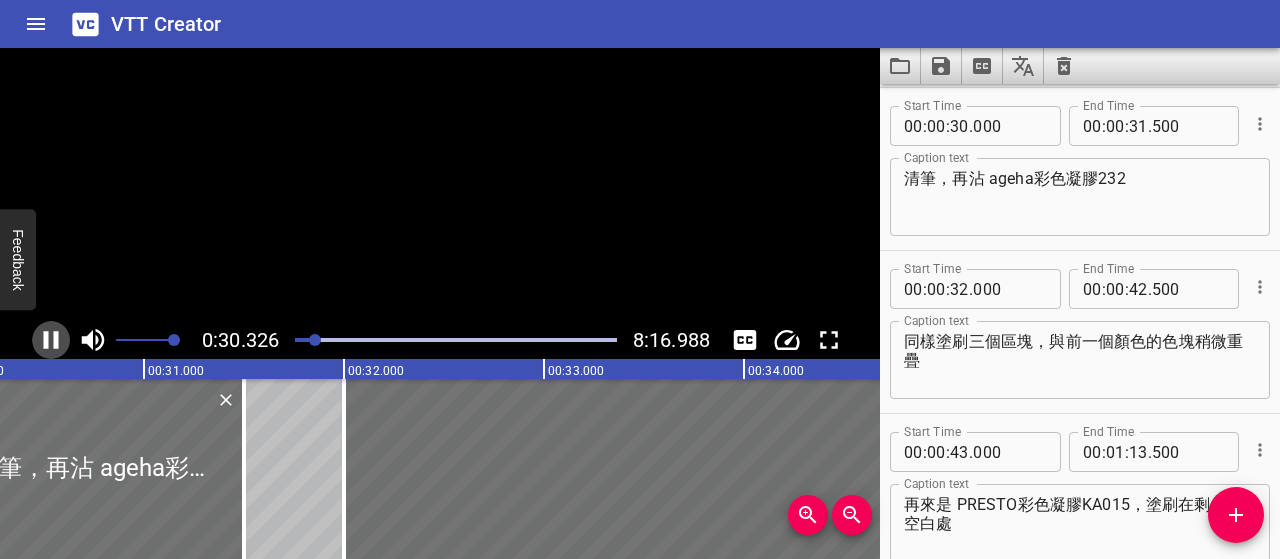 click 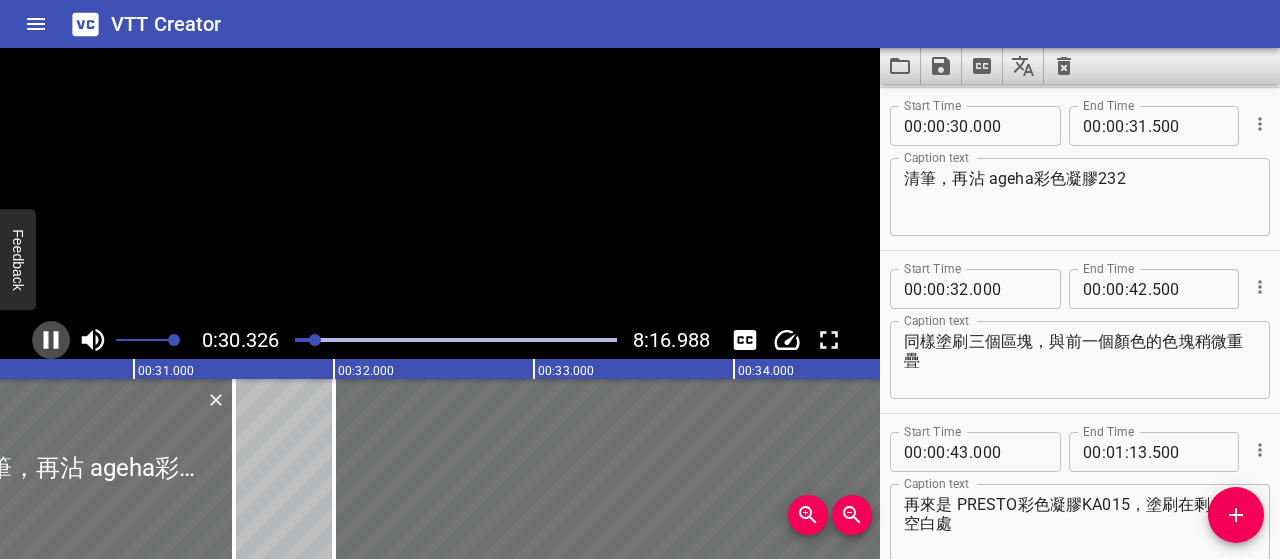 scroll, scrollTop: 0, scrollLeft: 6091, axis: horizontal 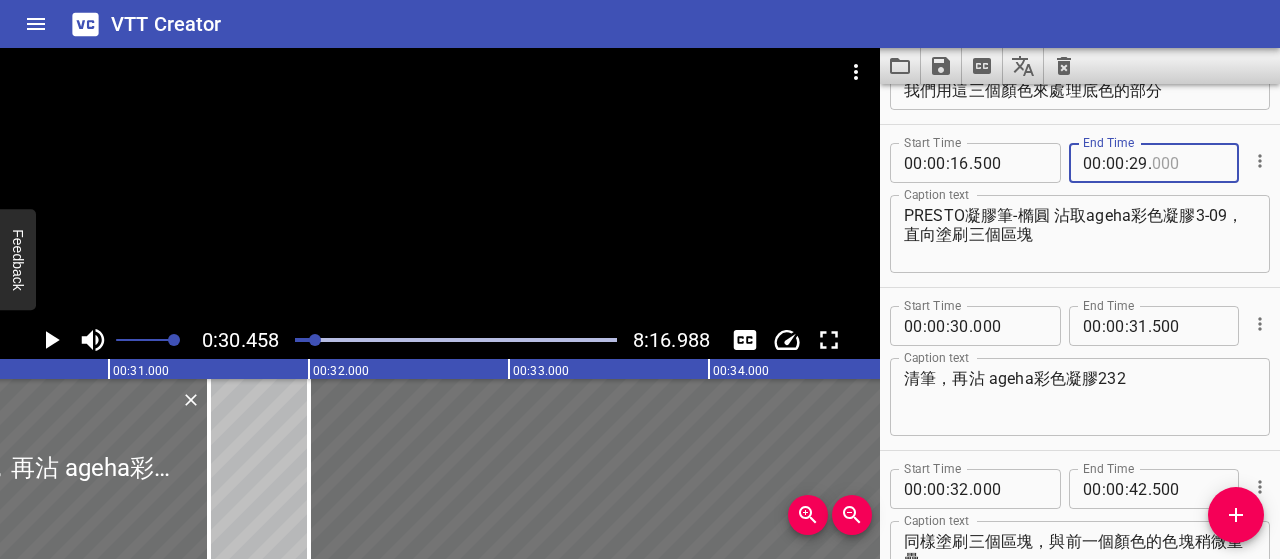 click at bounding box center (1188, 163) 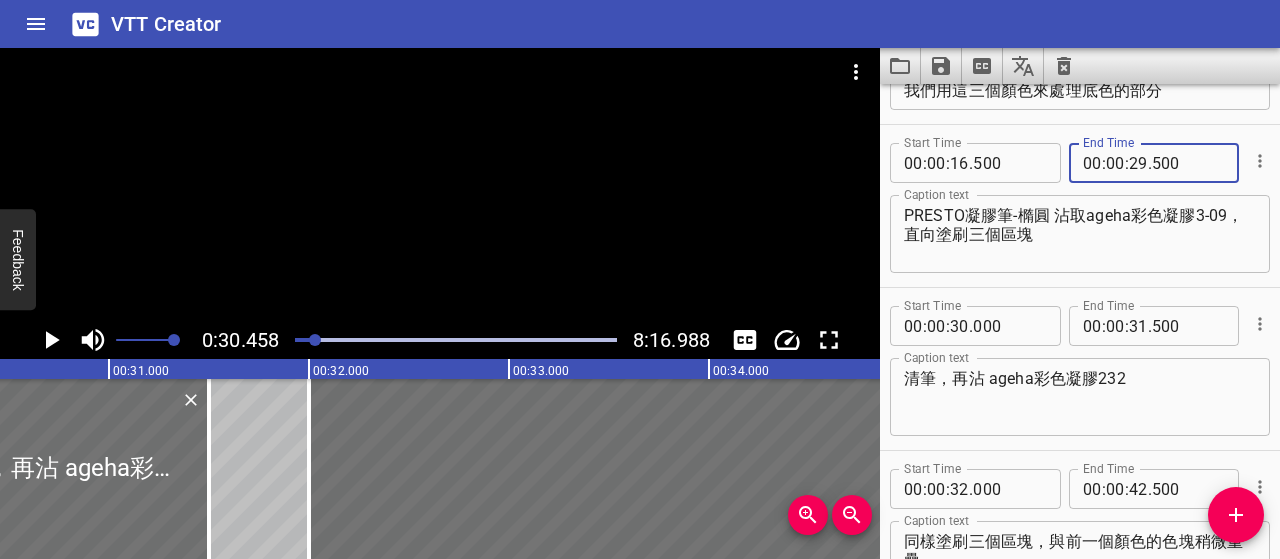 type on "500" 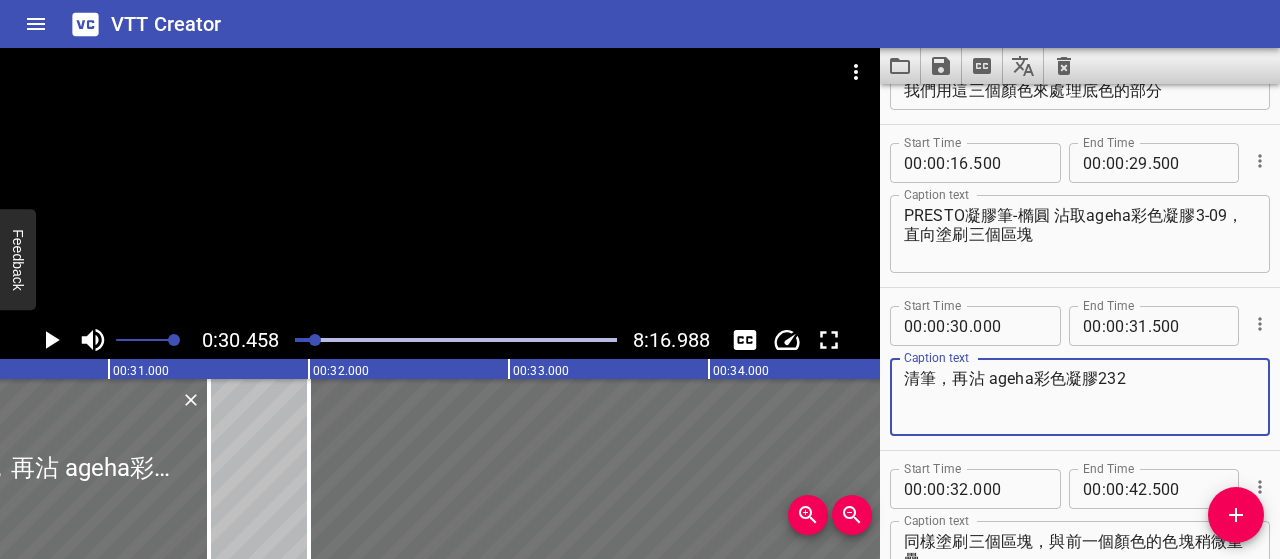 click at bounding box center (315, 340) 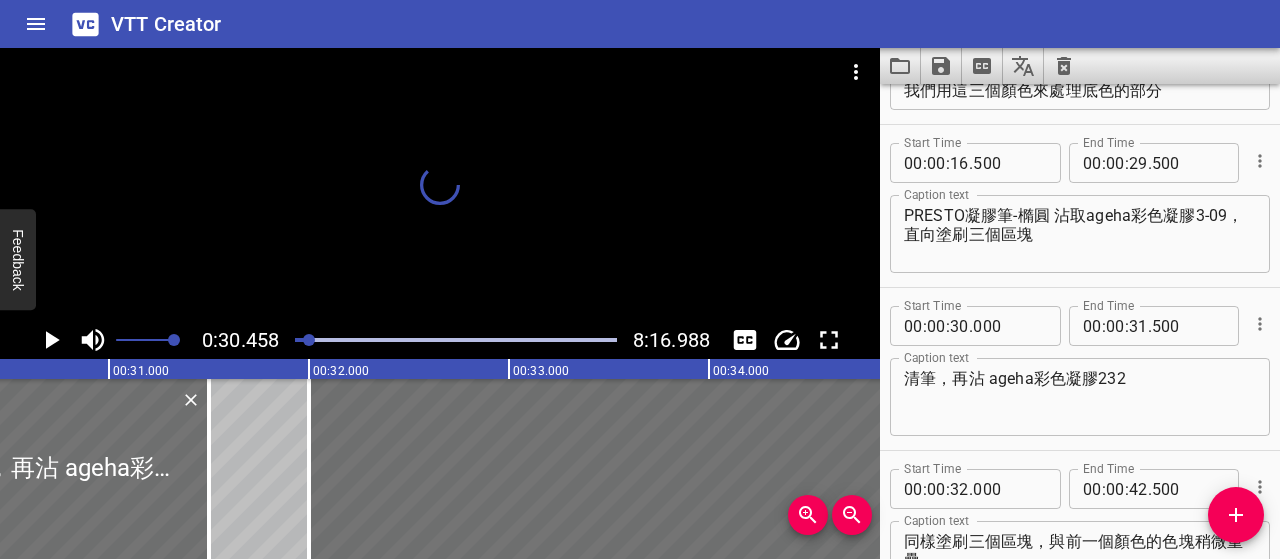 scroll, scrollTop: 0, scrollLeft: 5998, axis: horizontal 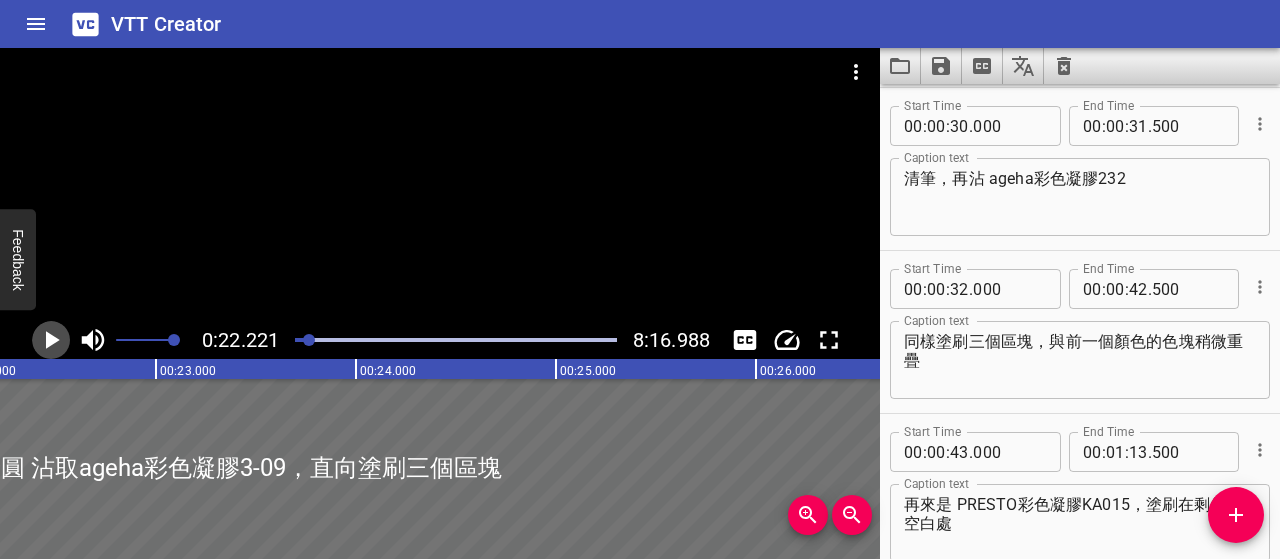 click 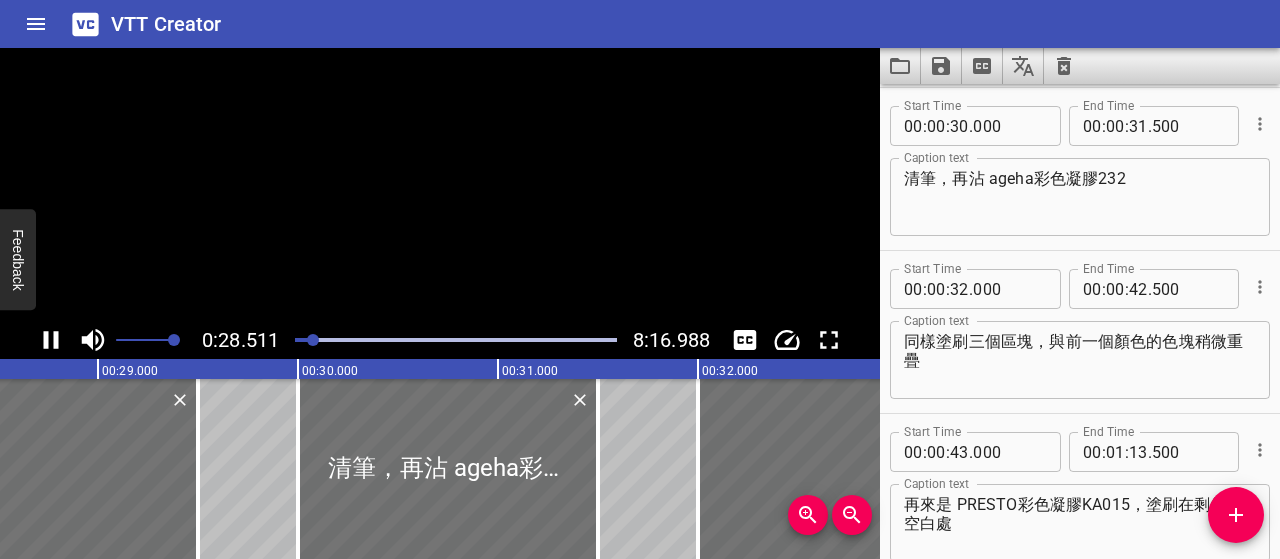 click 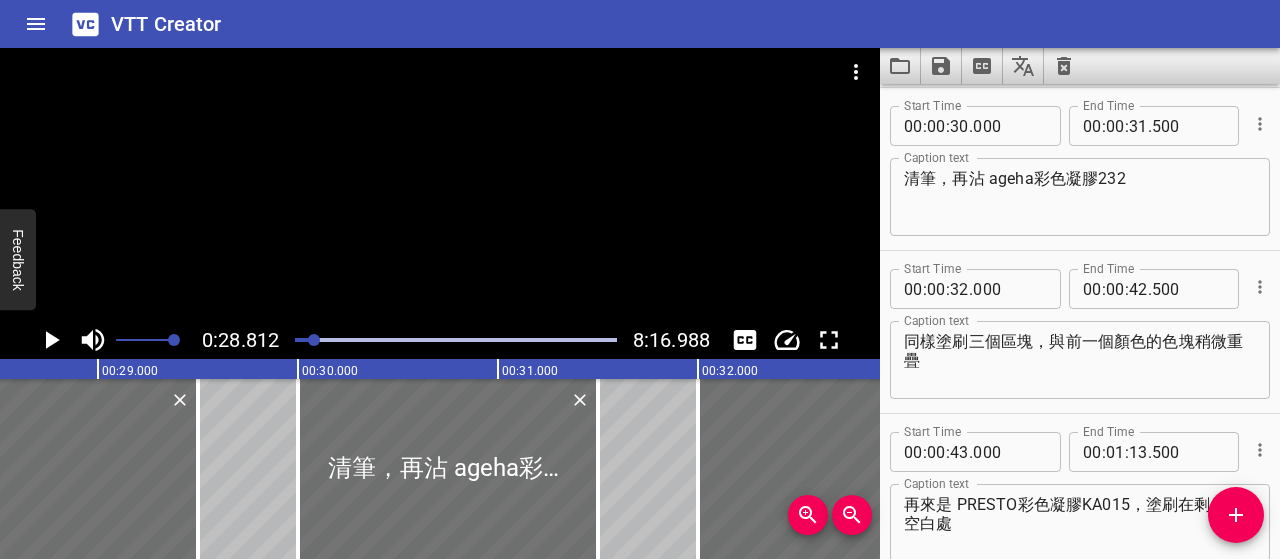 scroll, scrollTop: 0, scrollLeft: 5762, axis: horizontal 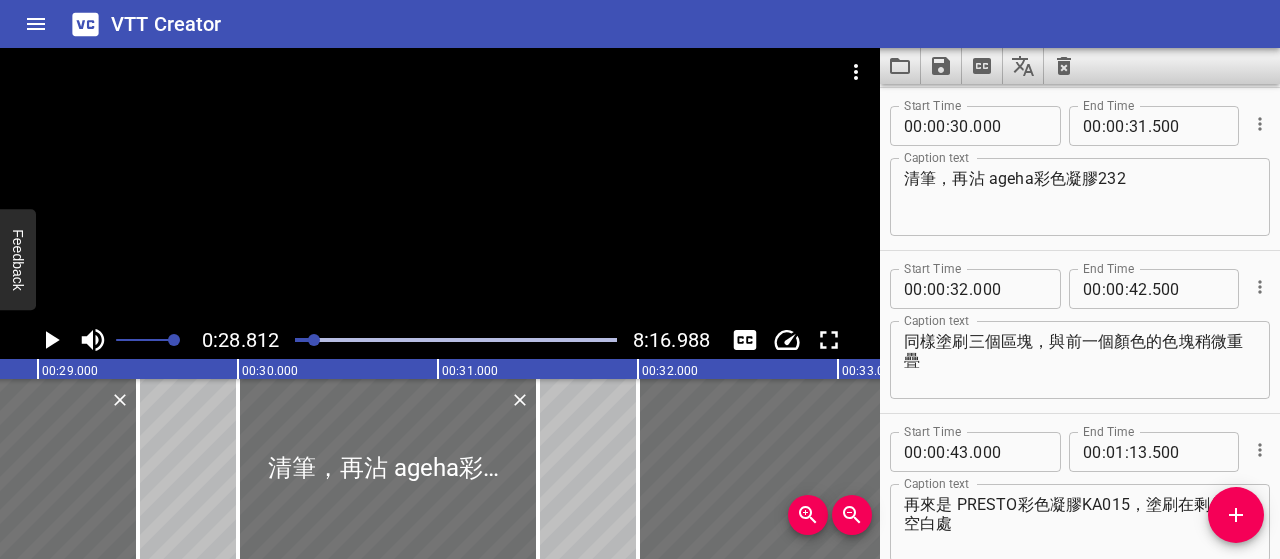 click at bounding box center (51, 340) 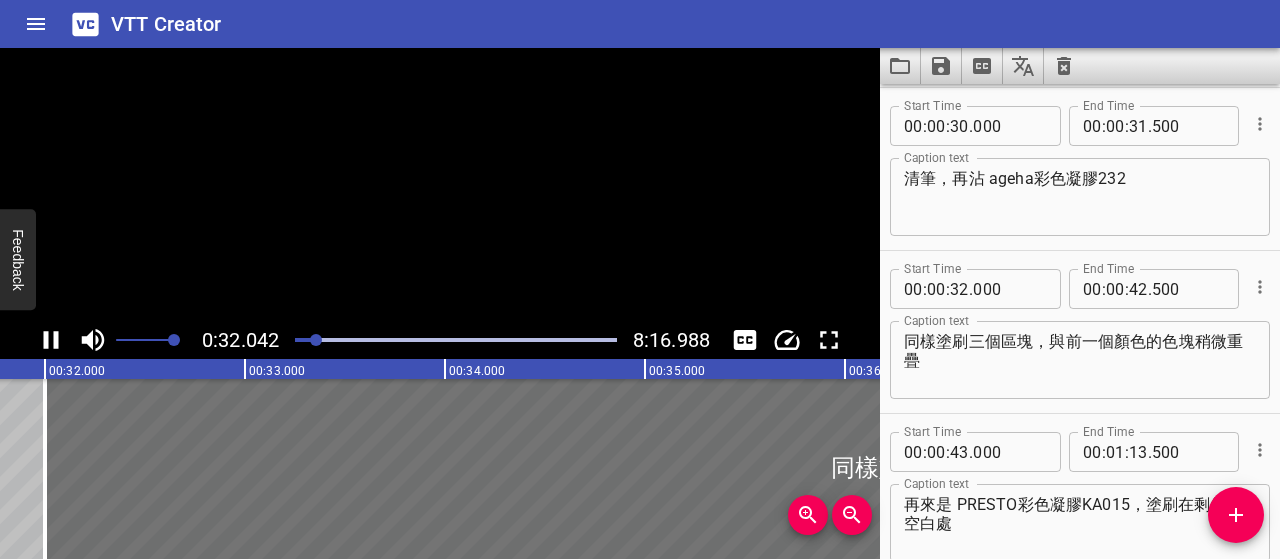 scroll, scrollTop: 0, scrollLeft: 6408, axis: horizontal 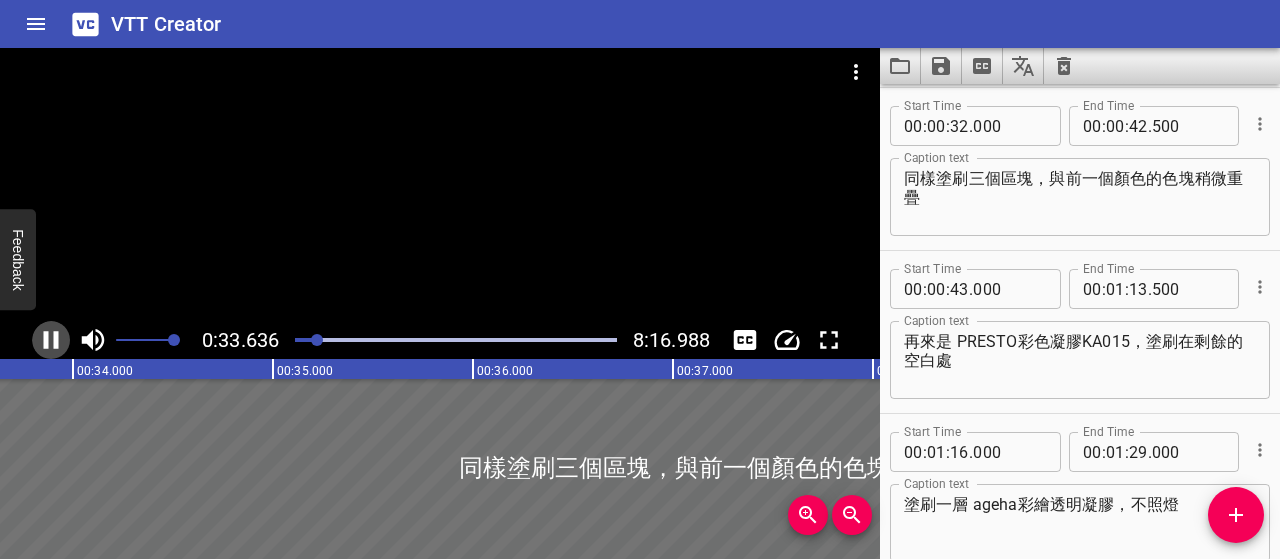 click 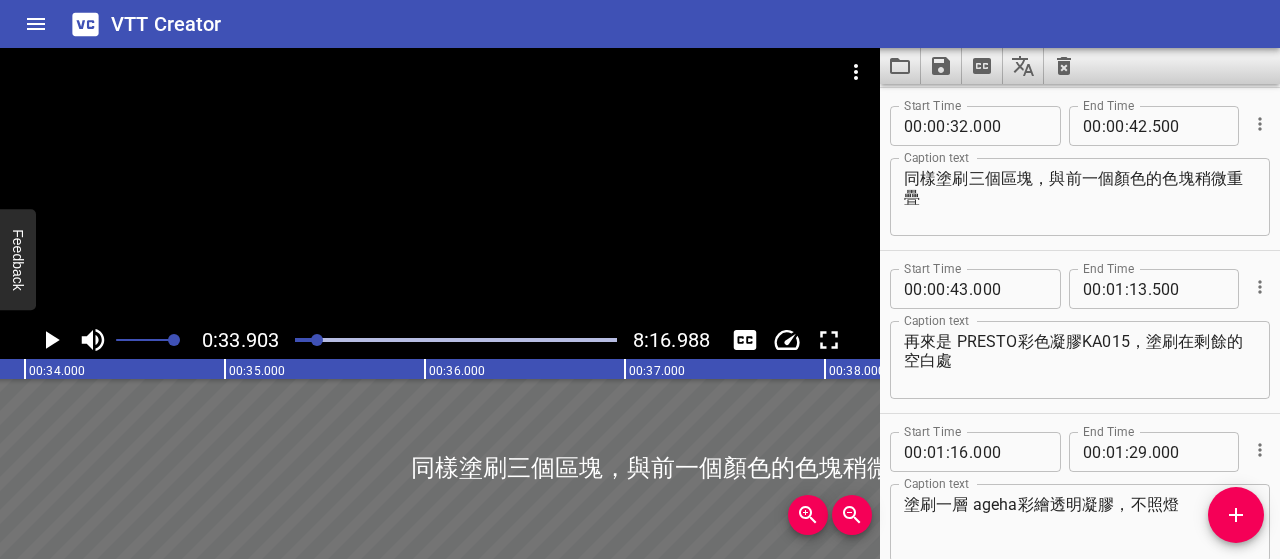 scroll, scrollTop: 0, scrollLeft: 6780, axis: horizontal 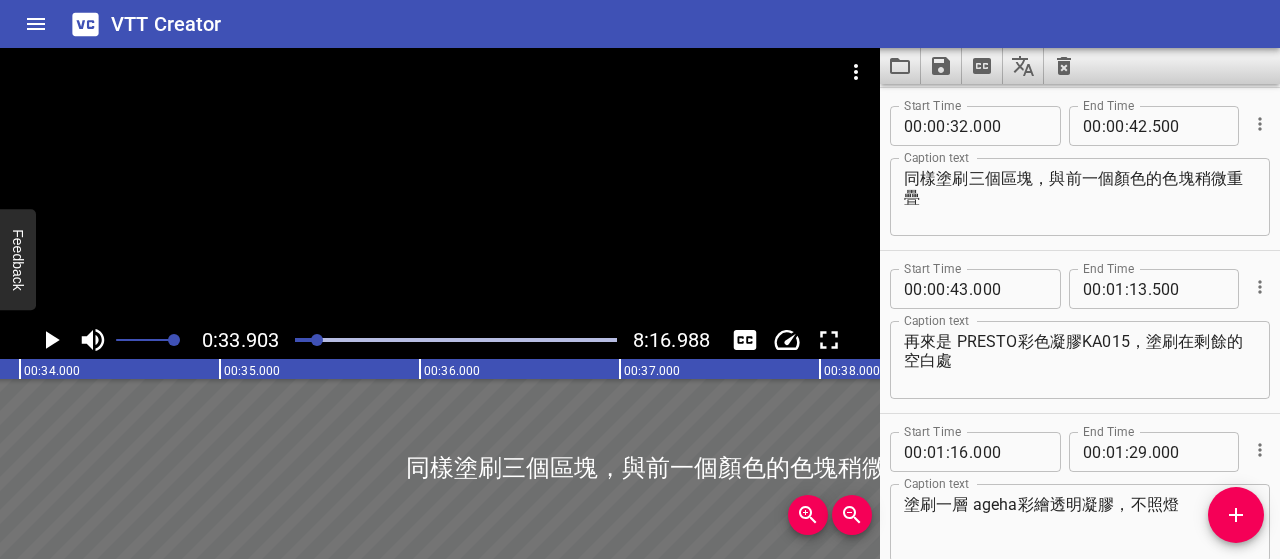 click 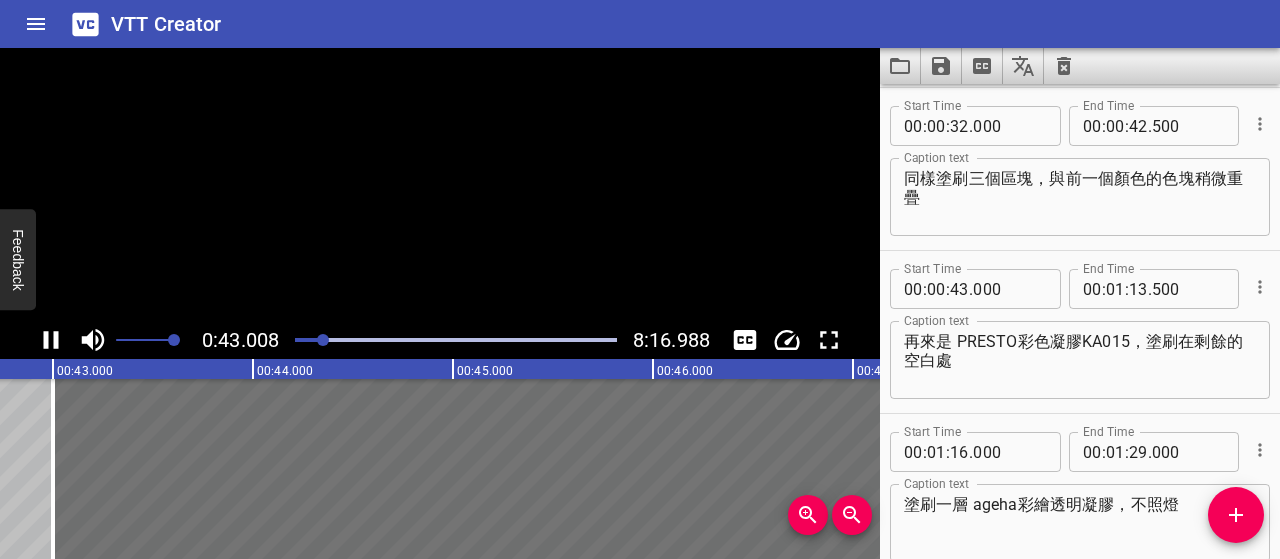 scroll, scrollTop: 0, scrollLeft: 8601, axis: horizontal 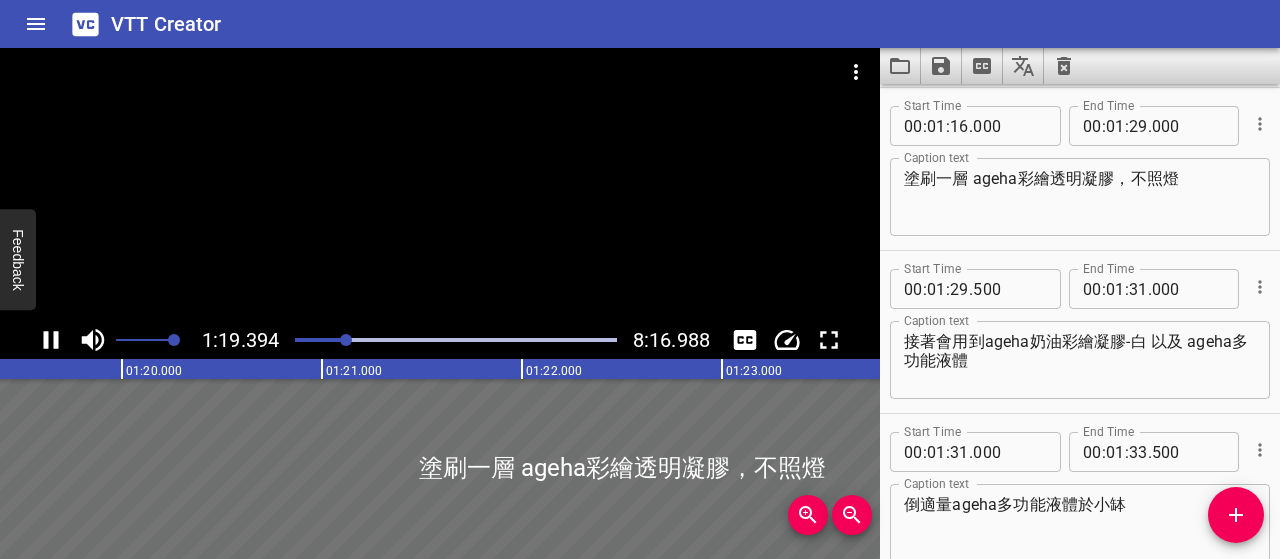 click 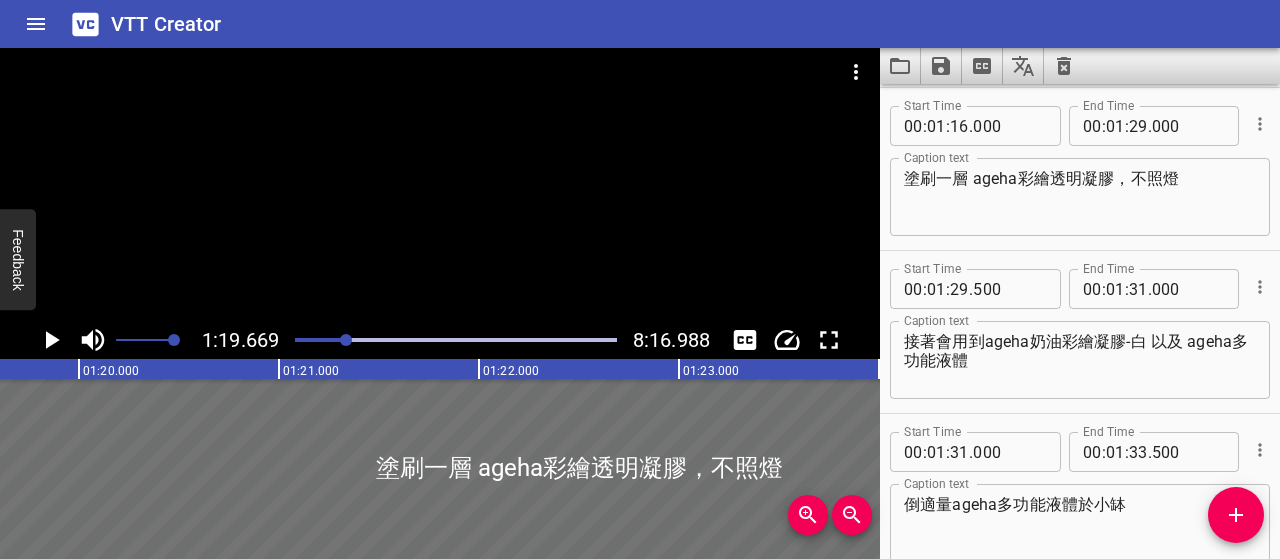 scroll, scrollTop: 0, scrollLeft: 15934, axis: horizontal 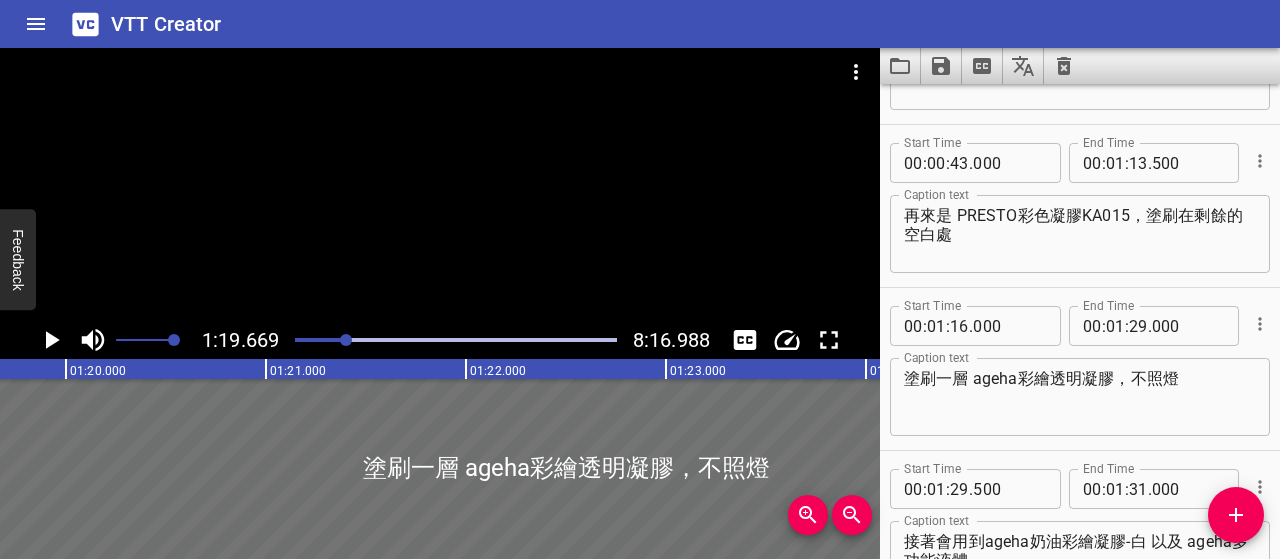 click on "塗刷一層 ageha彩繪透明凝膠，不照燈" at bounding box center [1080, 397] 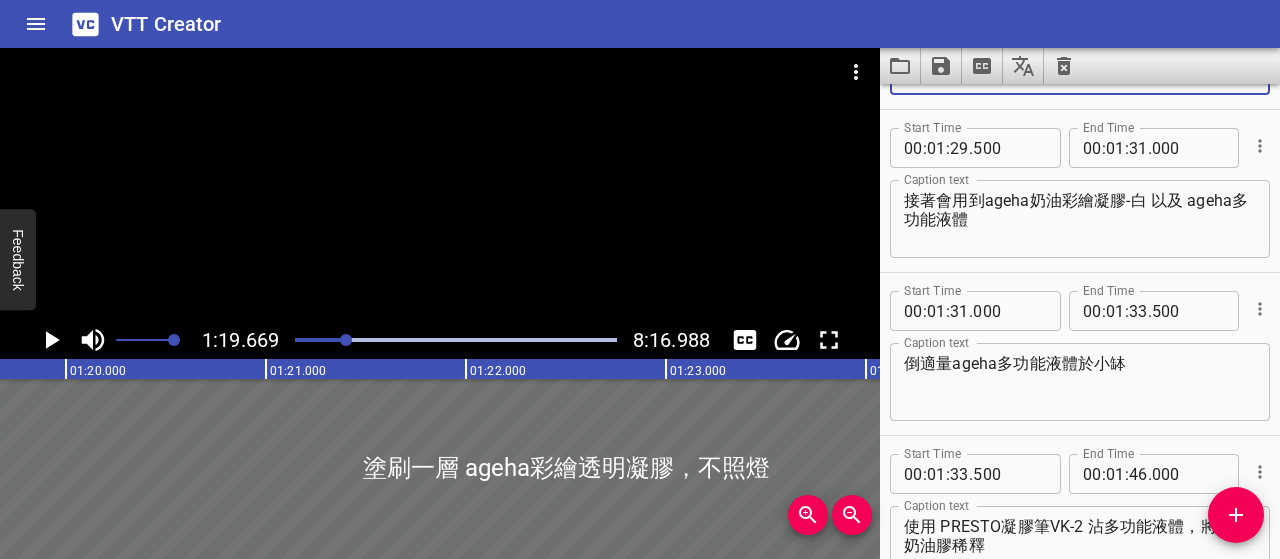 scroll, scrollTop: 915, scrollLeft: 0, axis: vertical 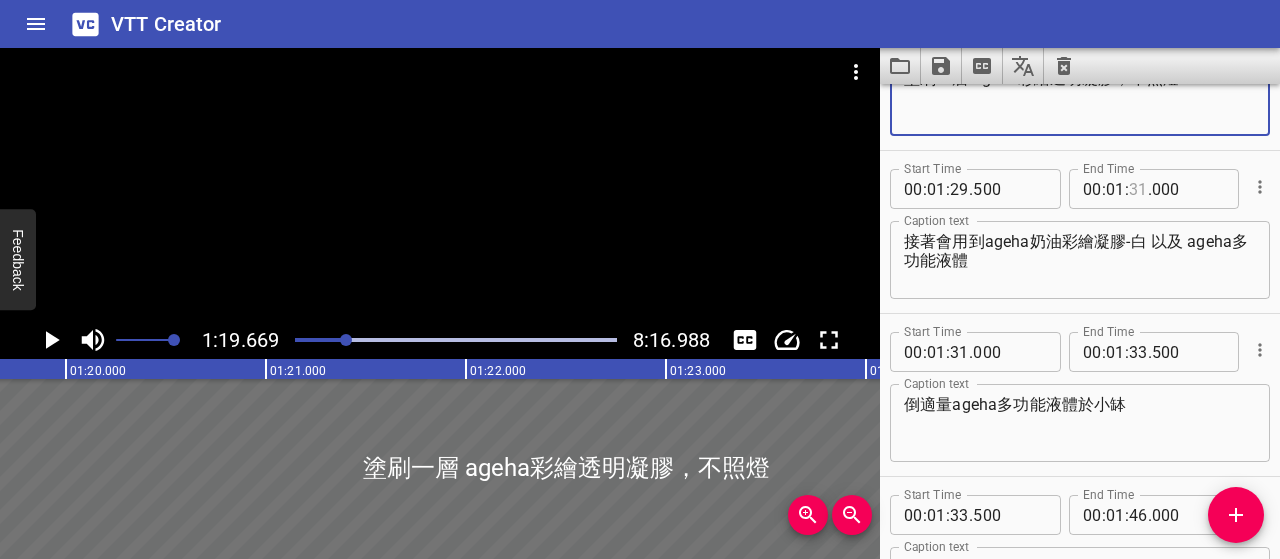 click at bounding box center (1138, 189) 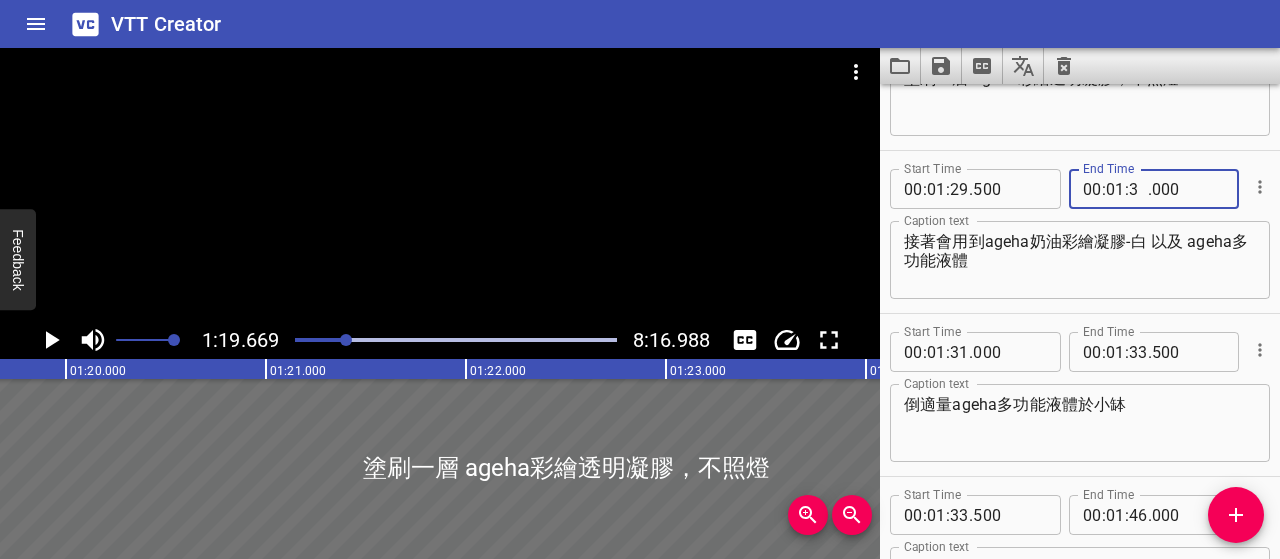 type on "33" 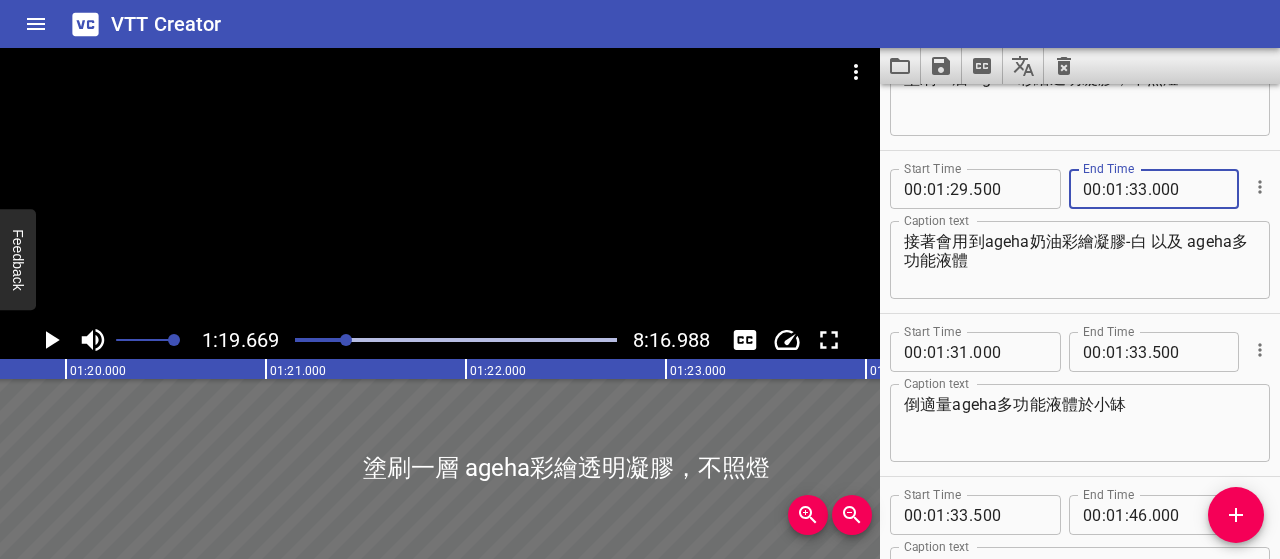type on "000" 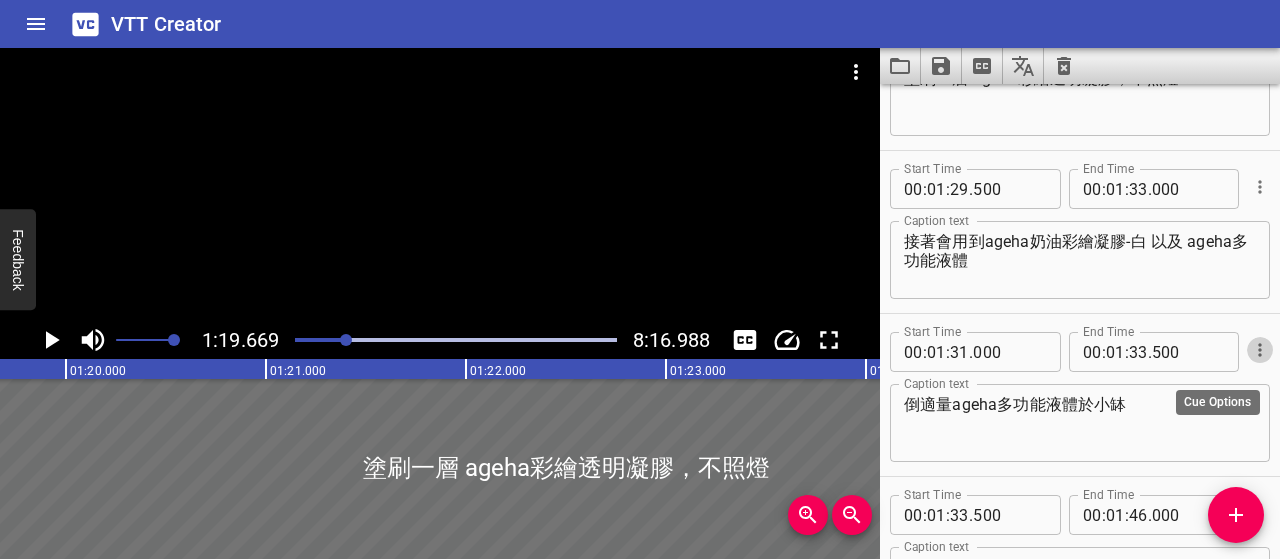 click 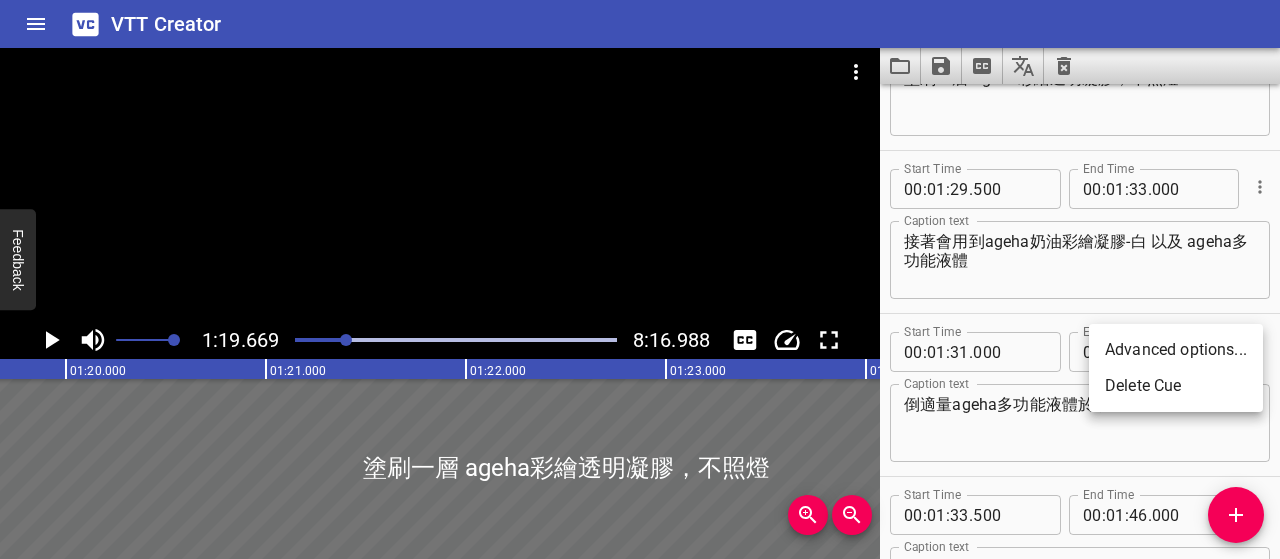 click on "Delete Cue" at bounding box center [1176, 386] 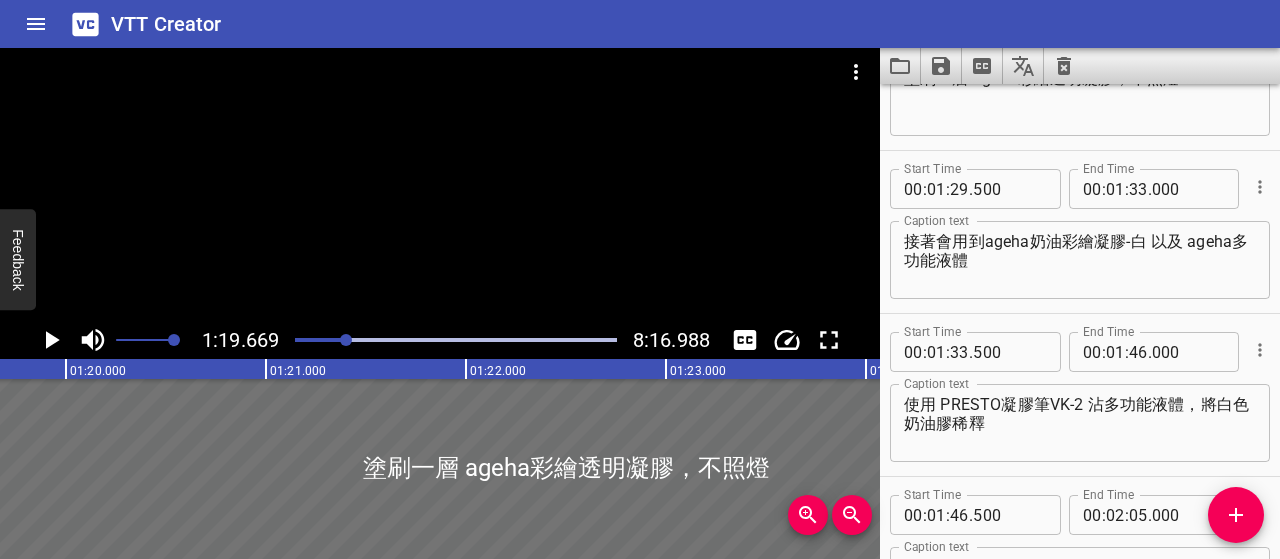 click 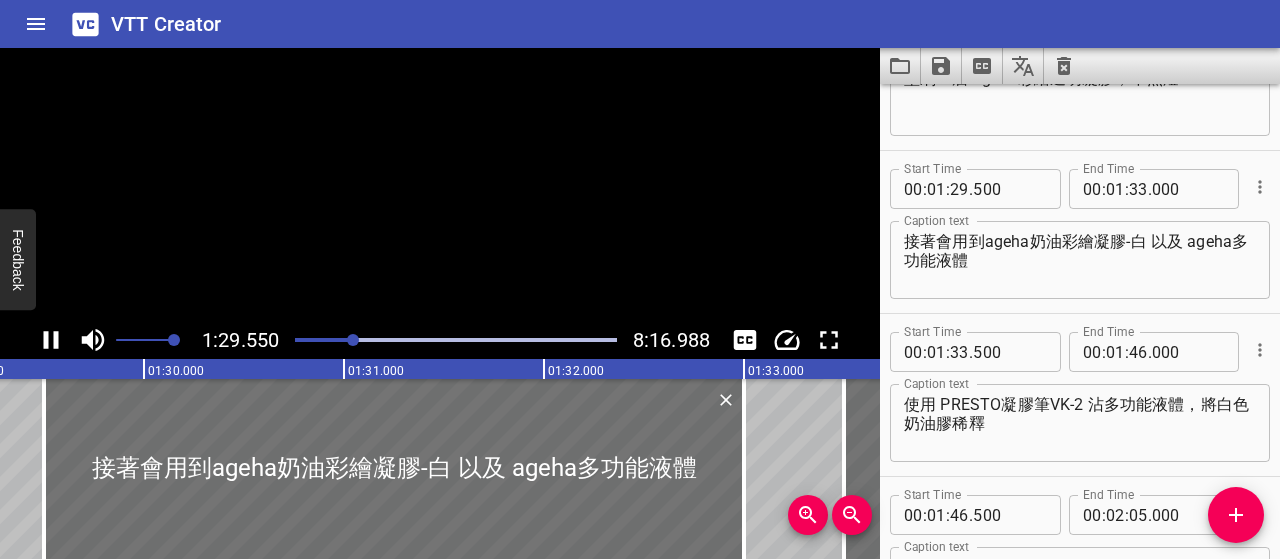 scroll, scrollTop: 0, scrollLeft: 17910, axis: horizontal 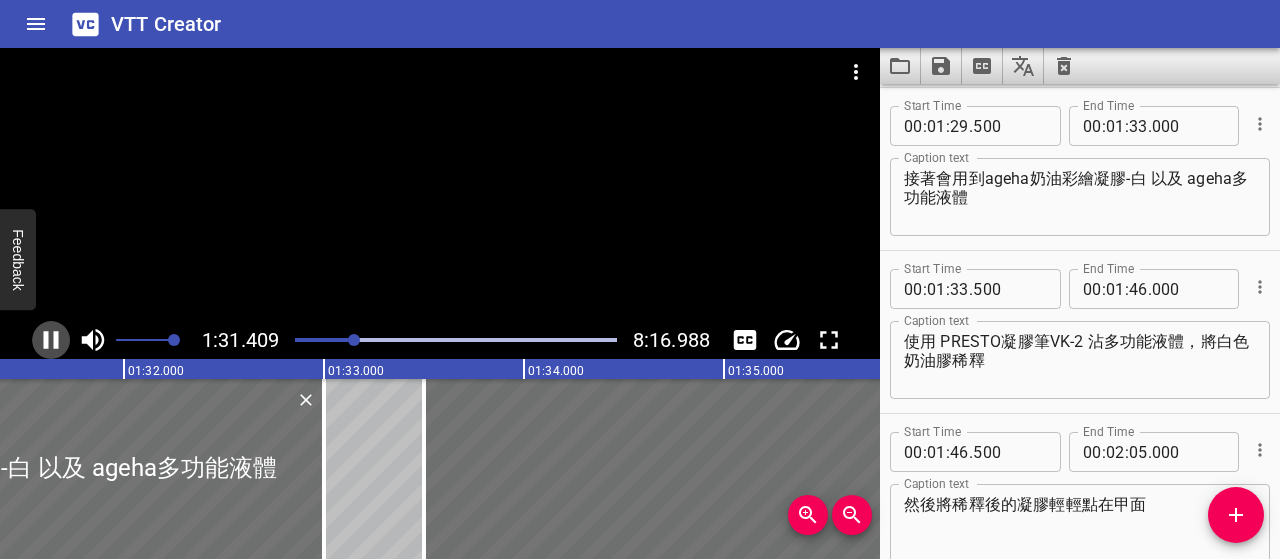 click 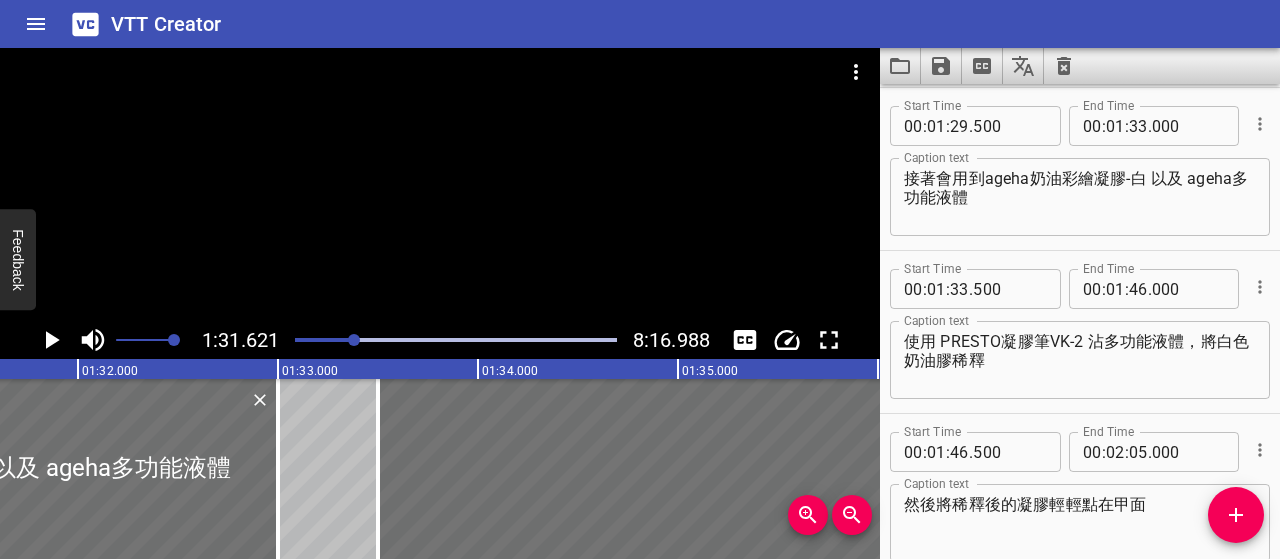 scroll, scrollTop: 0, scrollLeft: 18324, axis: horizontal 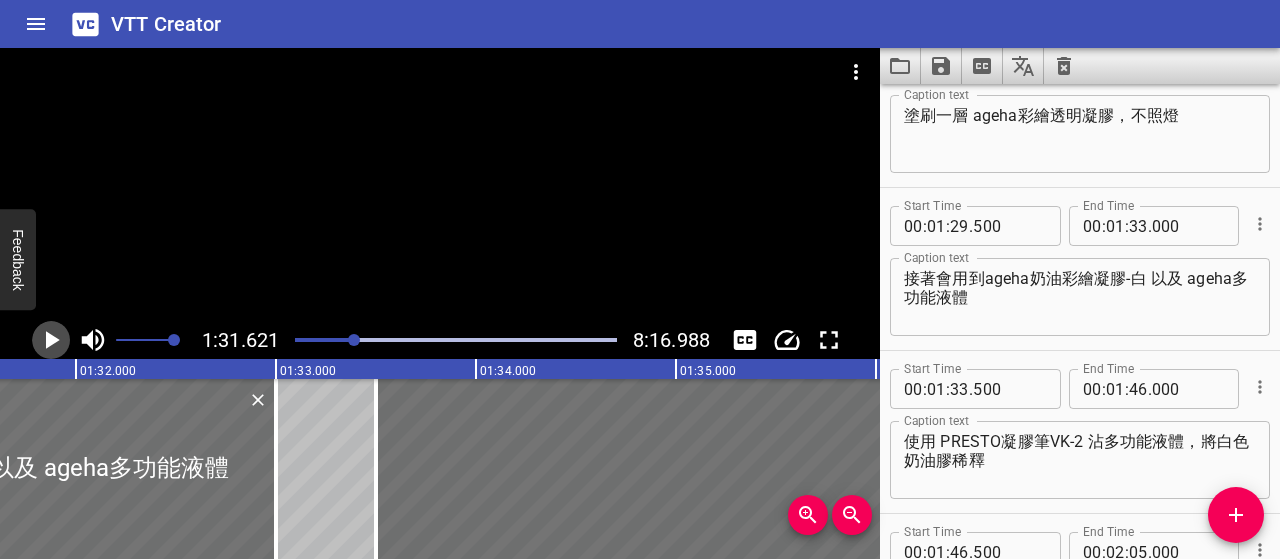 click 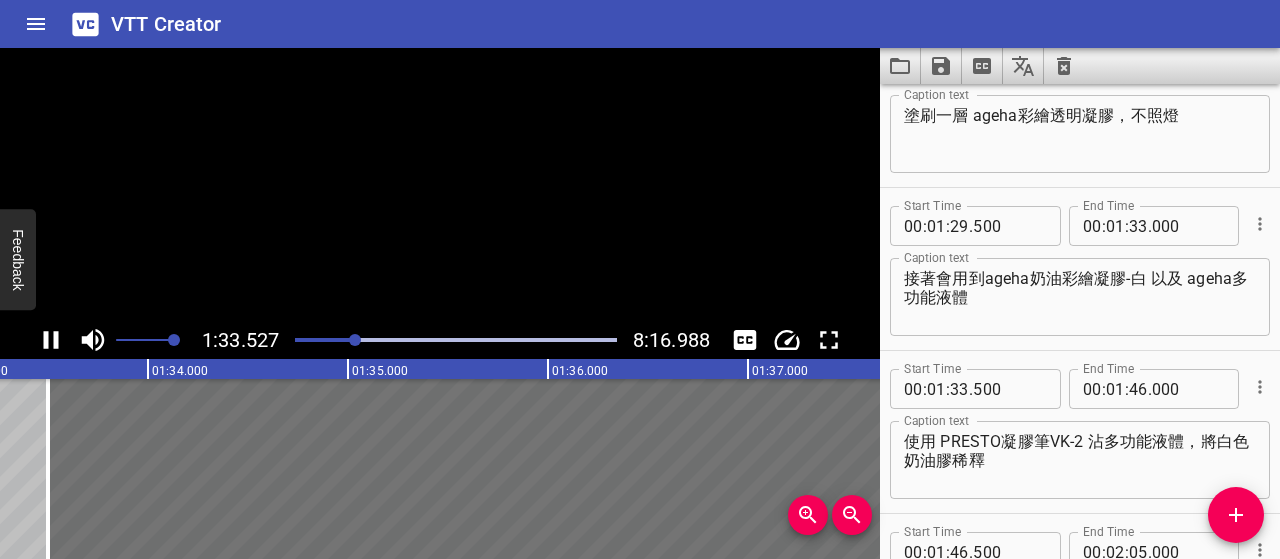 scroll, scrollTop: 0, scrollLeft: 18705, axis: horizontal 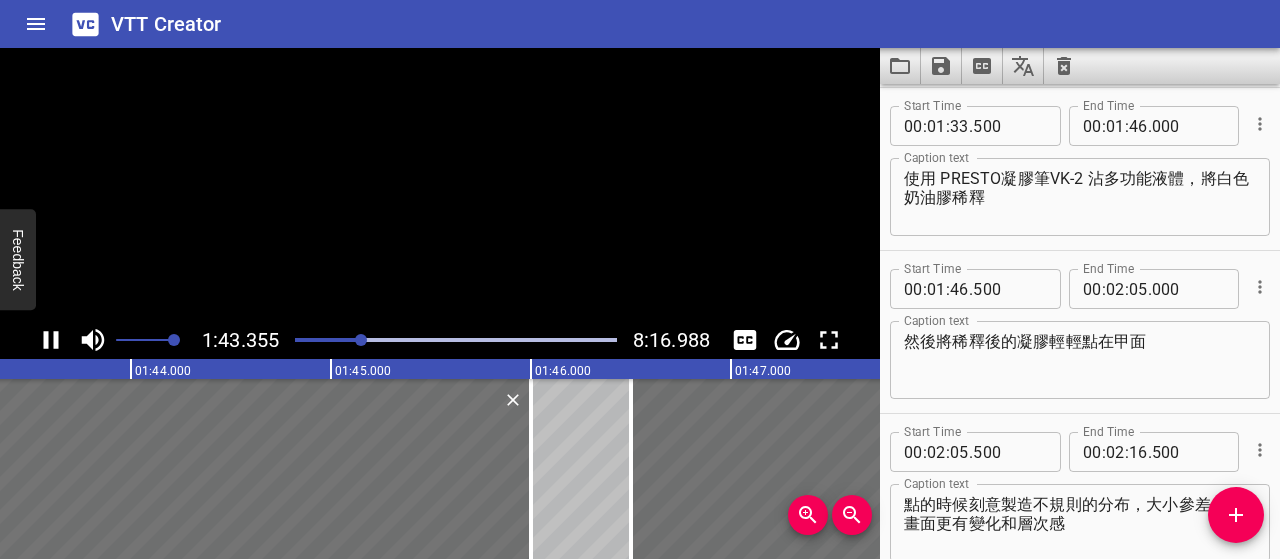 click 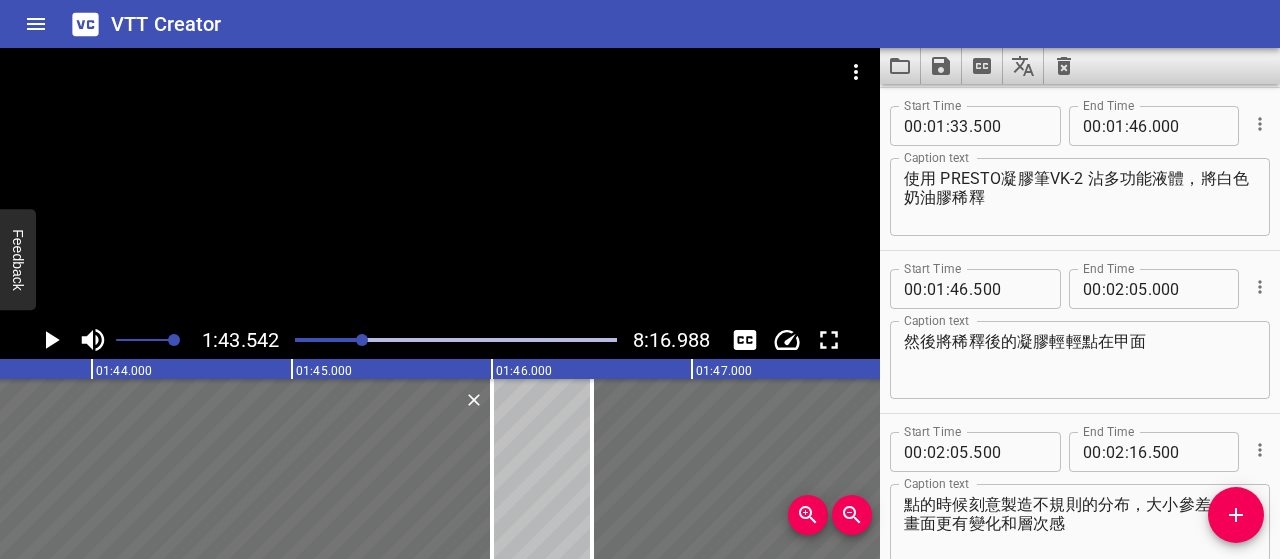 scroll, scrollTop: 0, scrollLeft: 20708, axis: horizontal 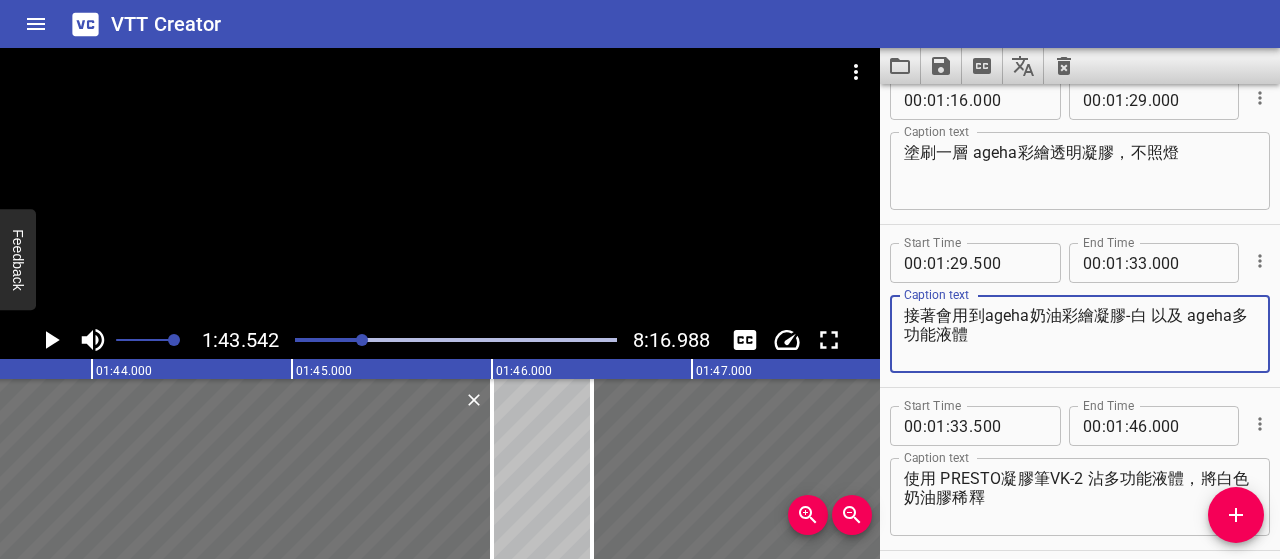 drag, startPoint x: 993, startPoint y: 337, endPoint x: 899, endPoint y: 309, distance: 98.0816 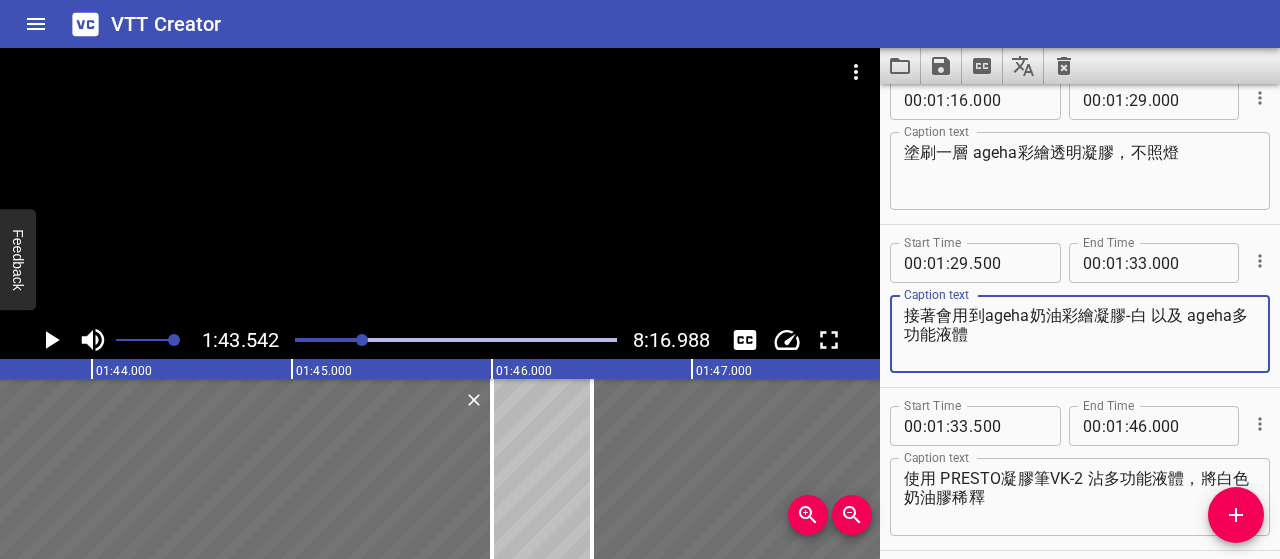 click on "接著會用到ageha奶油彩繪凝膠-白 以及 ageha多功能液體 Caption text" at bounding box center [1080, 334] 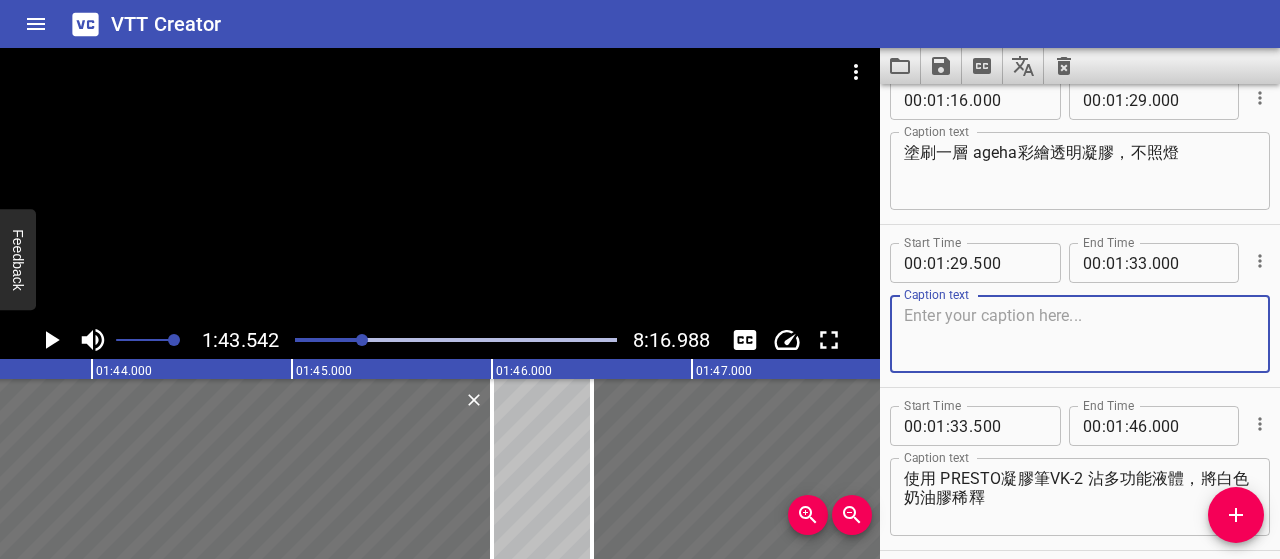 type 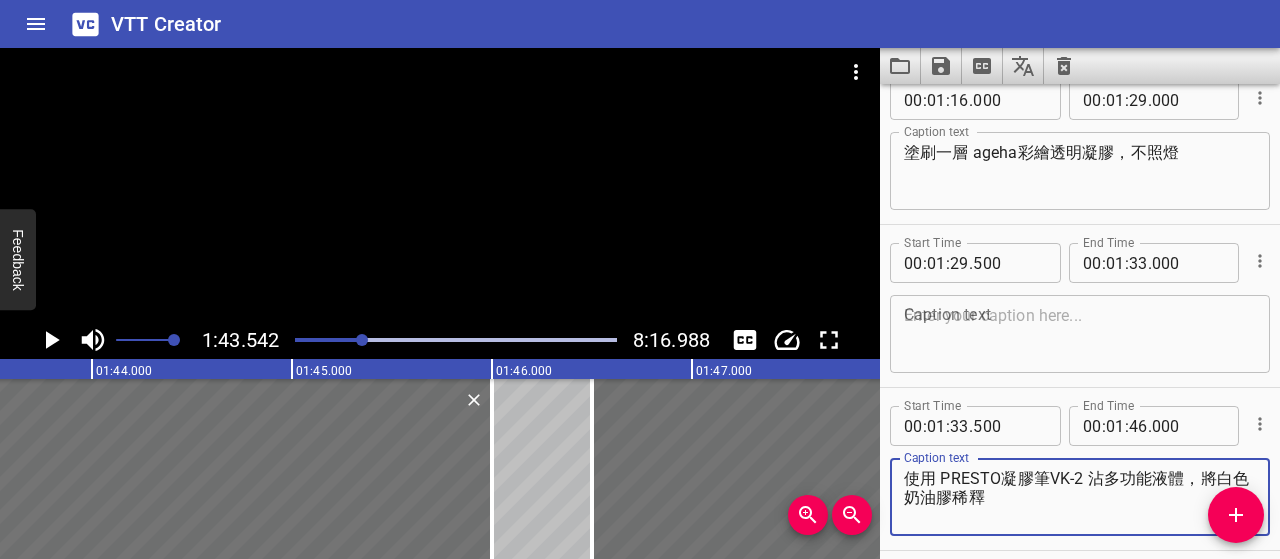 drag, startPoint x: 1004, startPoint y: 499, endPoint x: 888, endPoint y: 467, distance: 120.33287 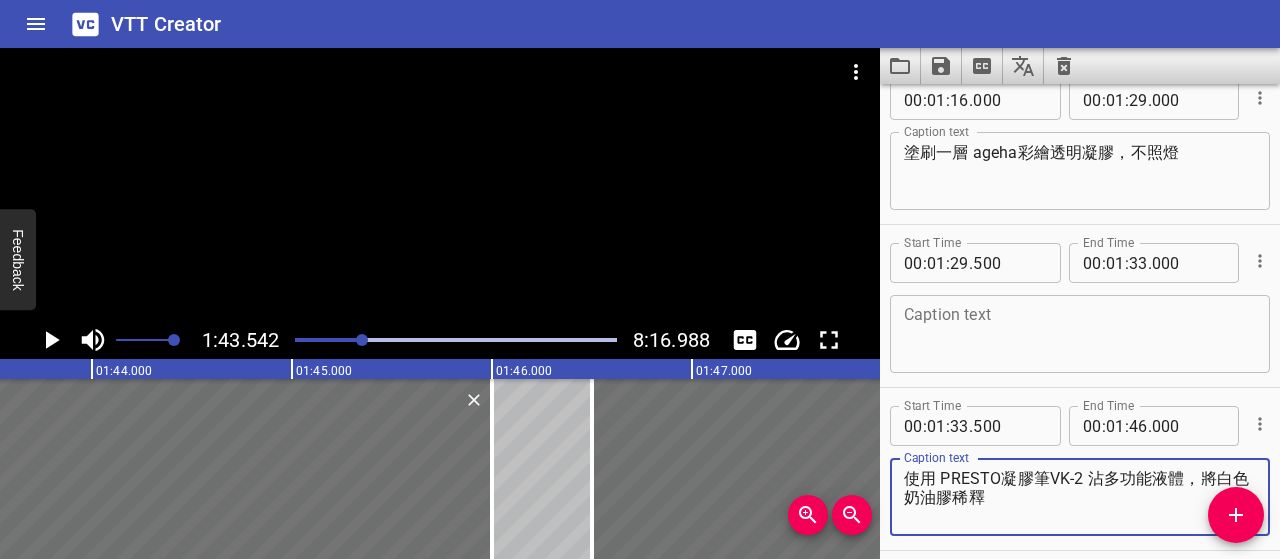 click on "Start Time 00 : 01 : 33 . 500 Start Time End Time 00 : 01 : 46 . 000 End Time Caption text 使用 PRESTO凝膠筆VK-2 沾多功能液體，將白色奶油膠稀釋 Caption text" at bounding box center (1080, 469) 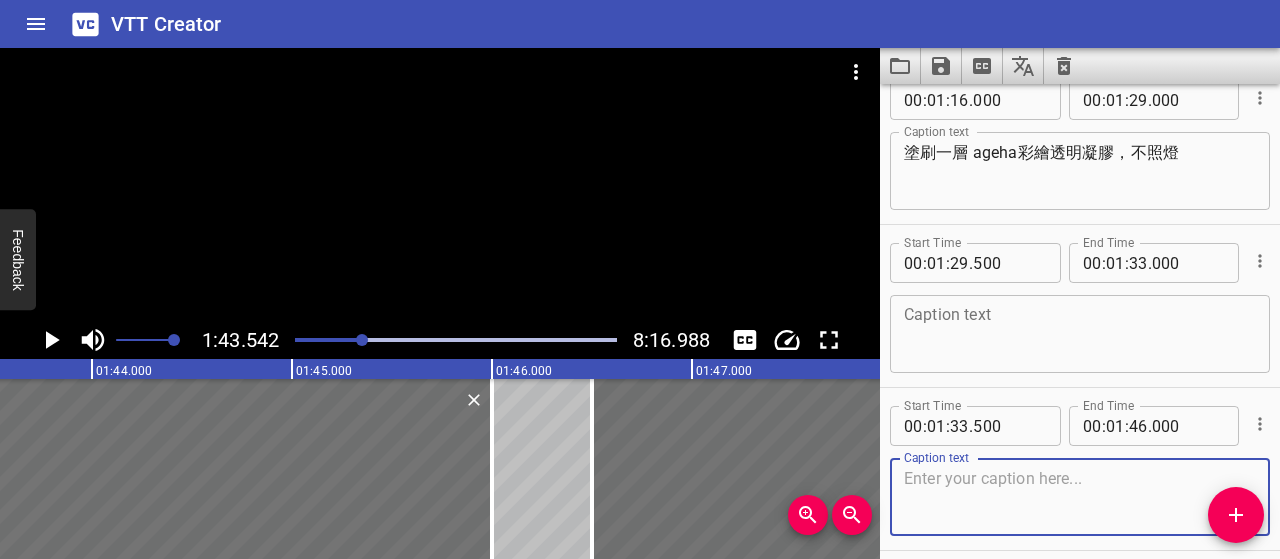 type 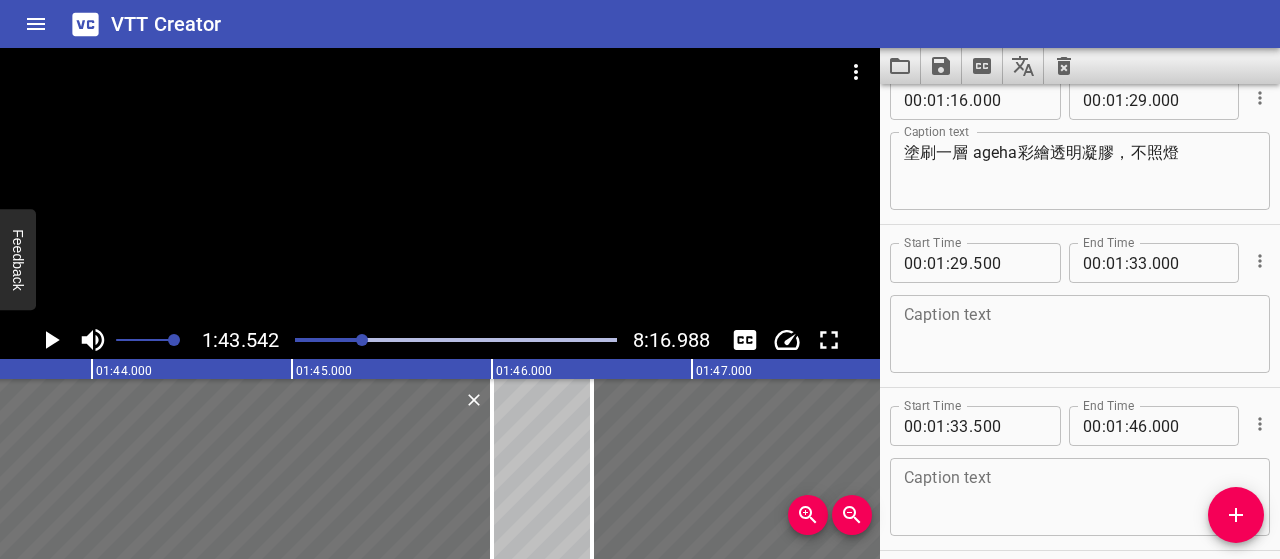 click on "Caption text" at bounding box center [1080, 334] 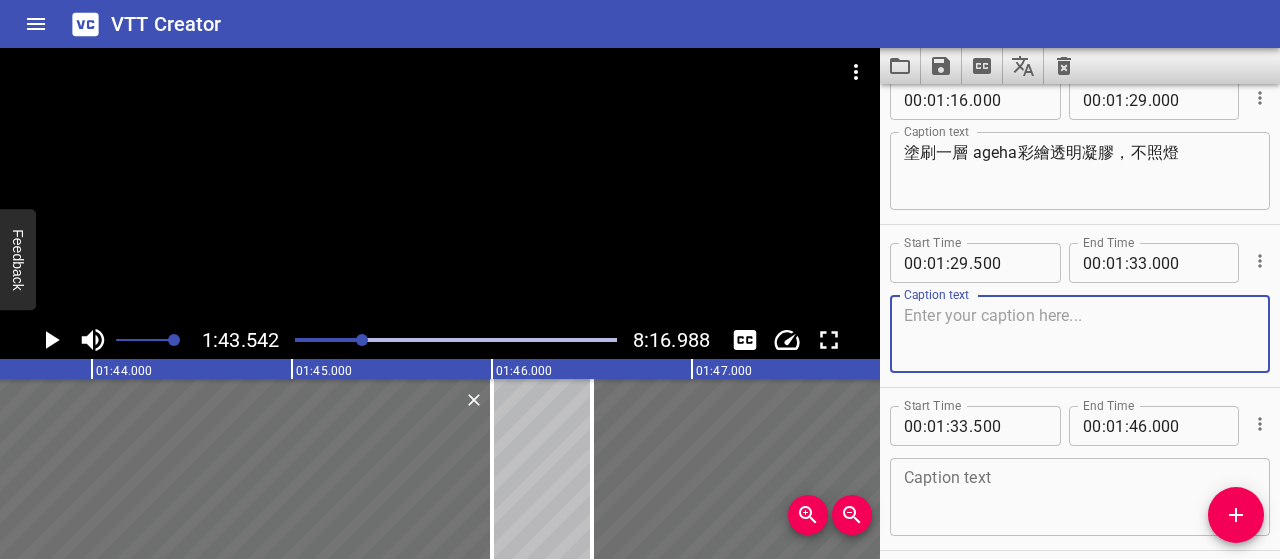 paste on "使用 PRESTO凝膠筆VK-2 沾多功能液體，將白色奶油膠稀釋" 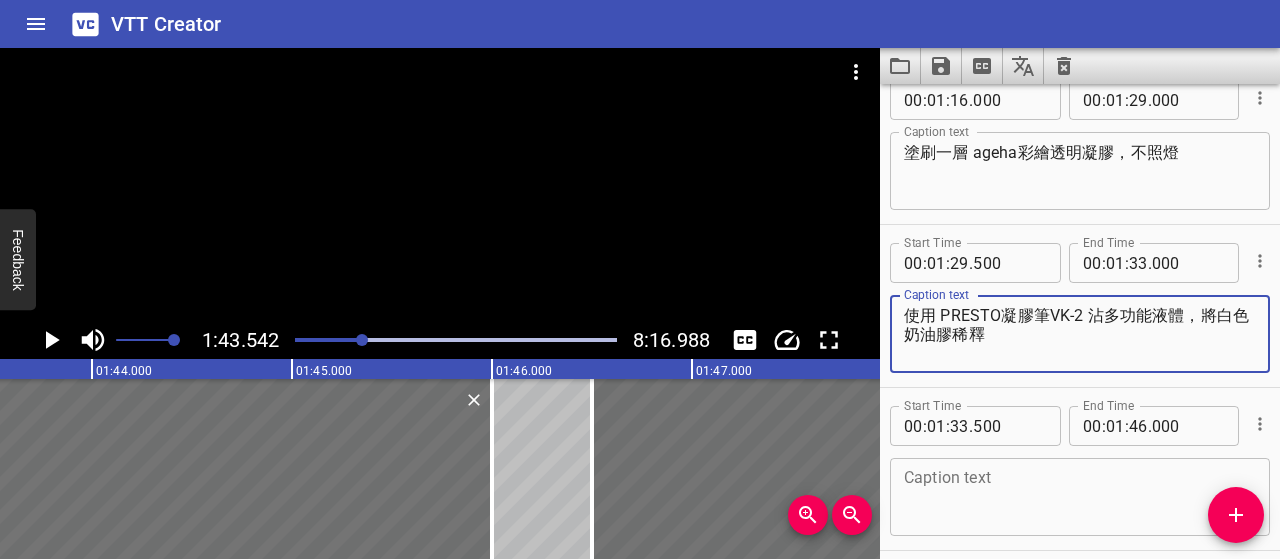 click on "使用 PRESTO凝膠筆VK-2 沾多功能液體，將白色奶油膠稀釋" at bounding box center [1080, 334] 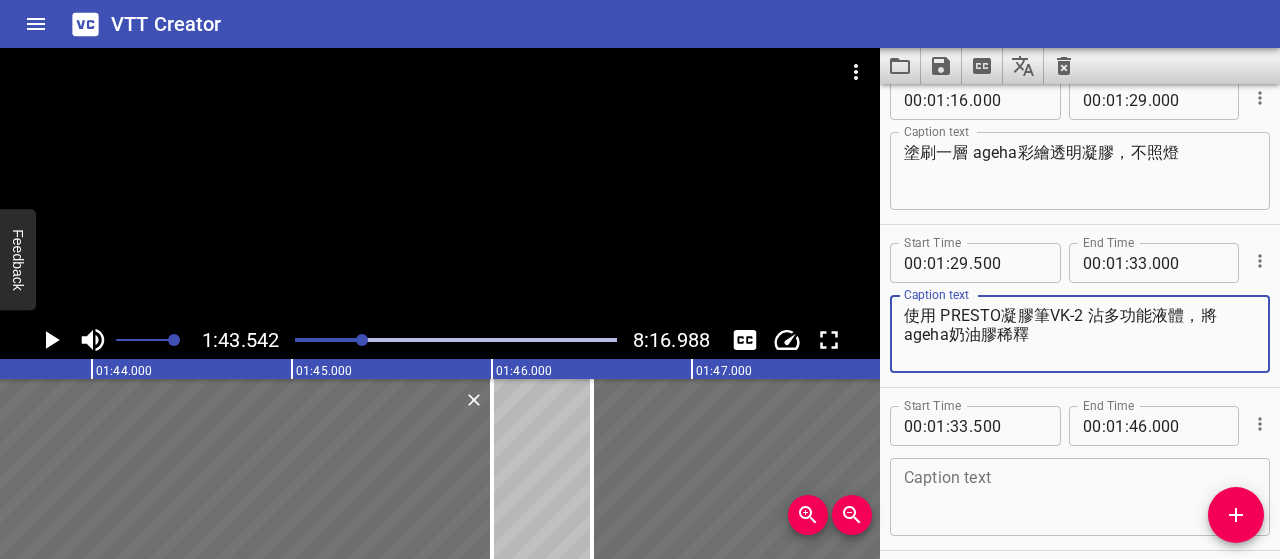 type on "使用 PRESTO凝膠筆VK-2 沾多功能液體，將ageha奶油膠稀釋" 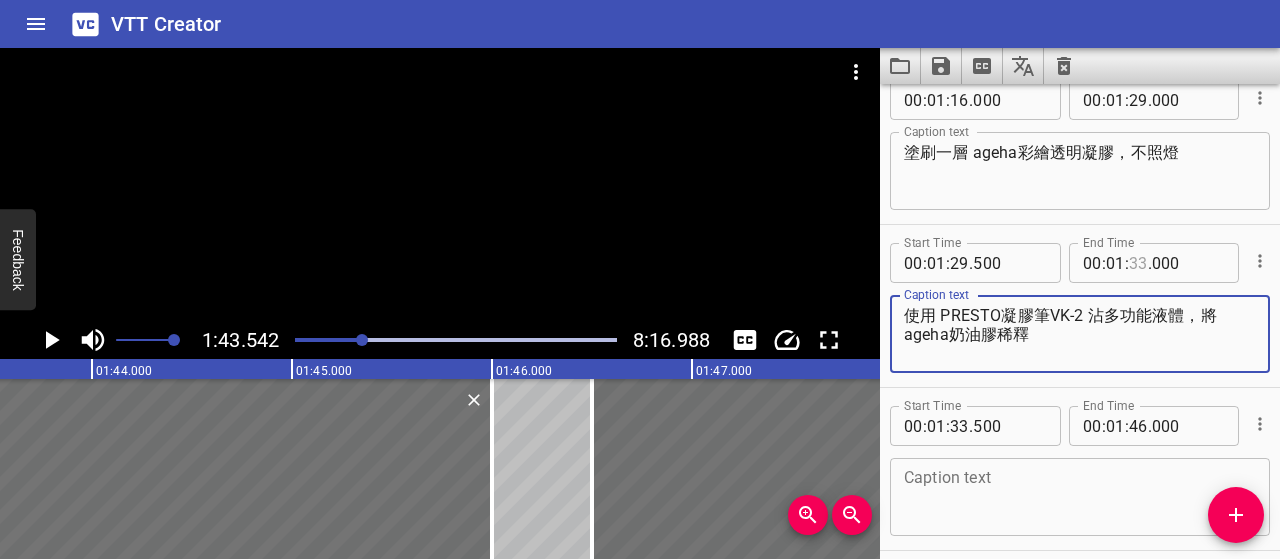 click at bounding box center (1138, 263) 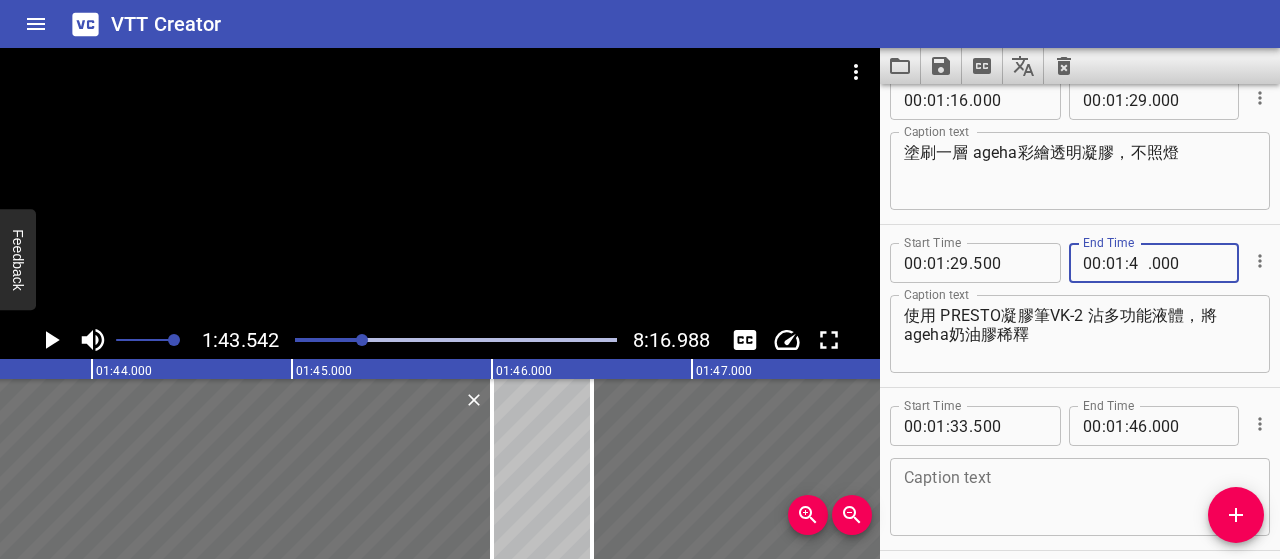 type on "46" 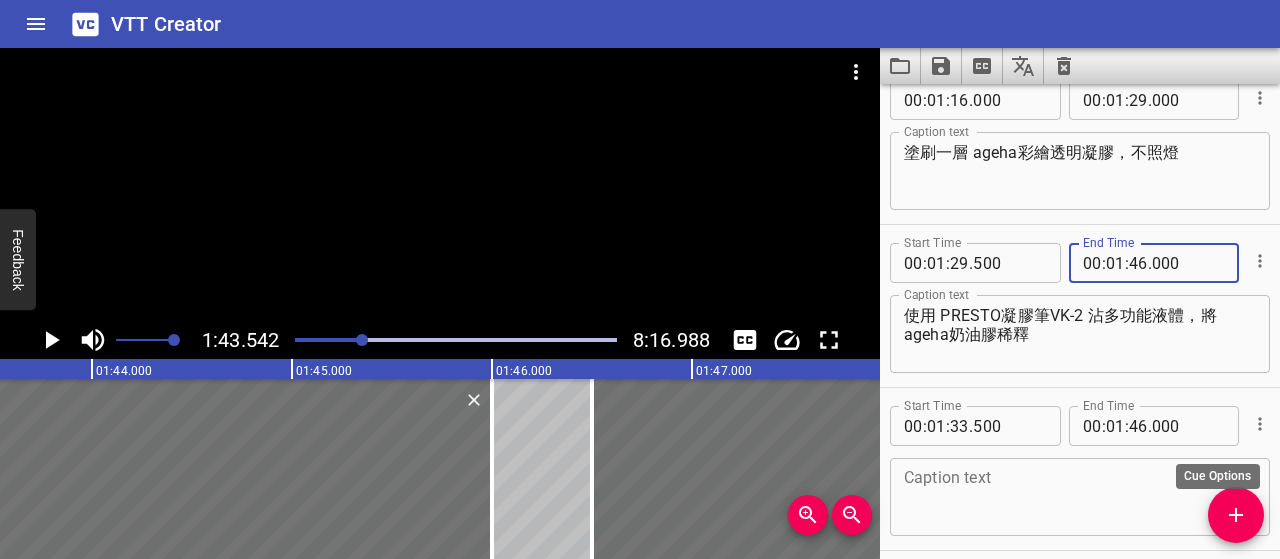 type on "000" 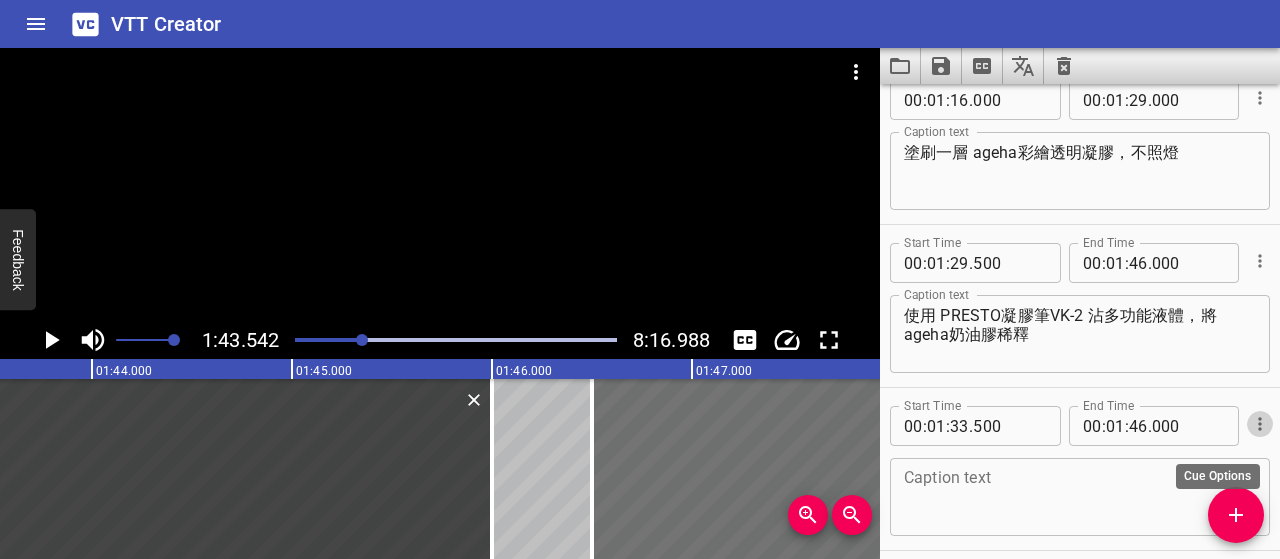 click 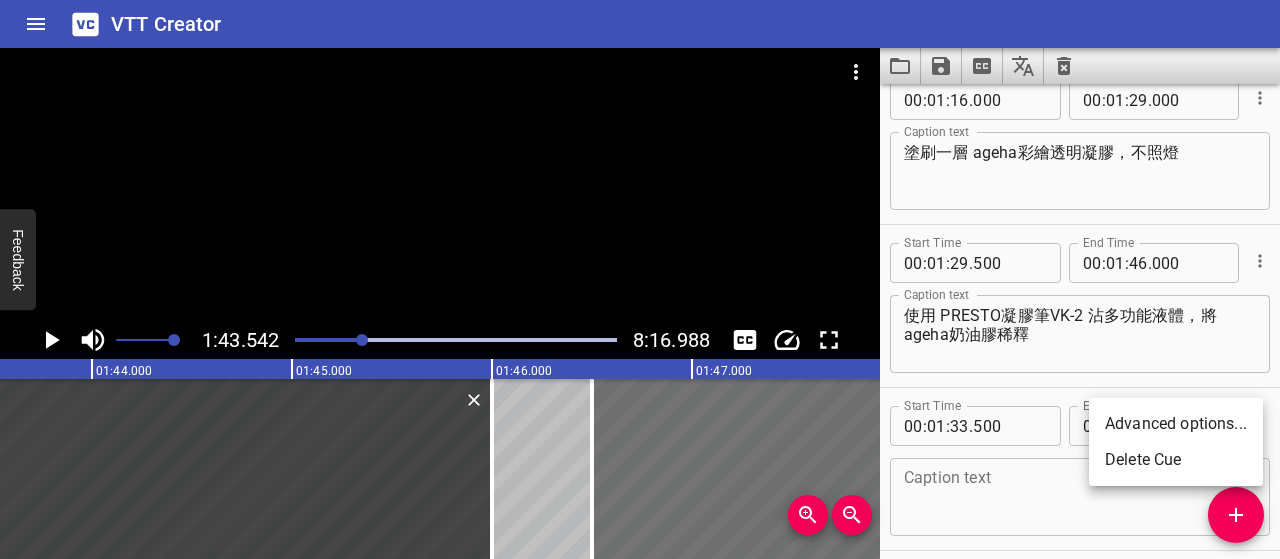click on "Delete Cue" at bounding box center (1176, 460) 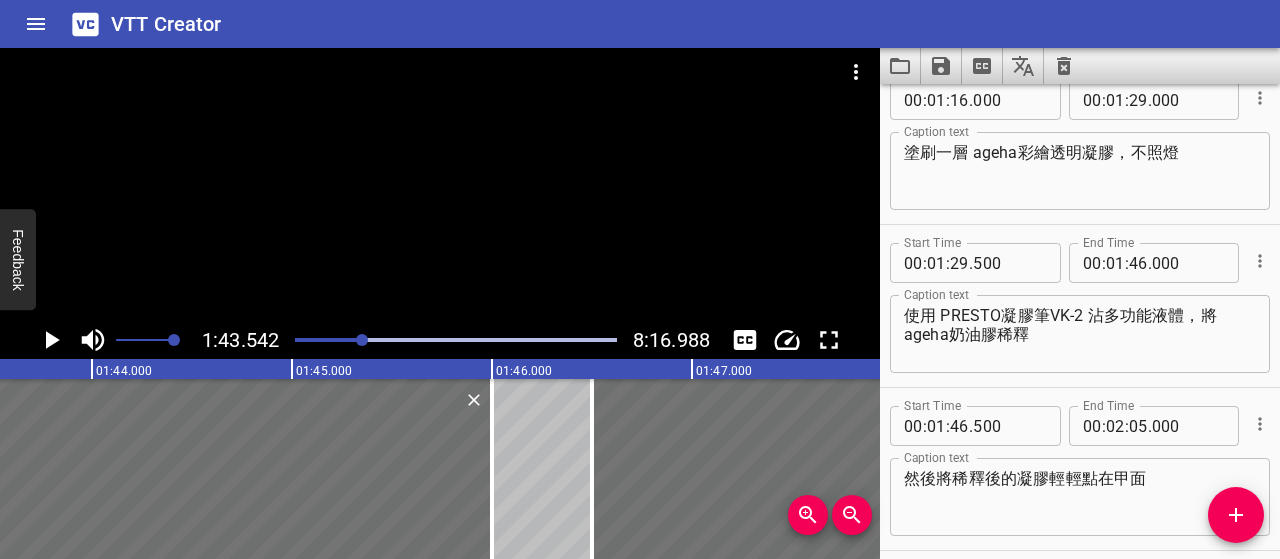 click on "使用 PRESTO凝膠筆VK-2 沾多功能液體，將ageha奶油膠稀釋" at bounding box center [1080, 334] 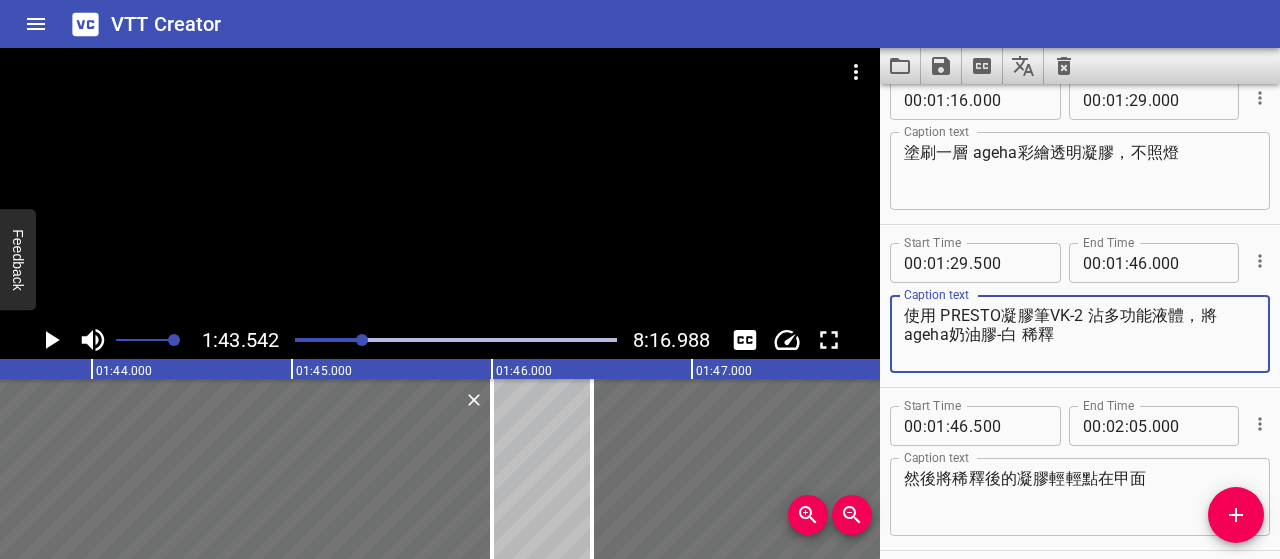 type on "使用 PRESTO凝膠筆VK-2 沾多功能液體，將ageha奶油膠-白 稀釋" 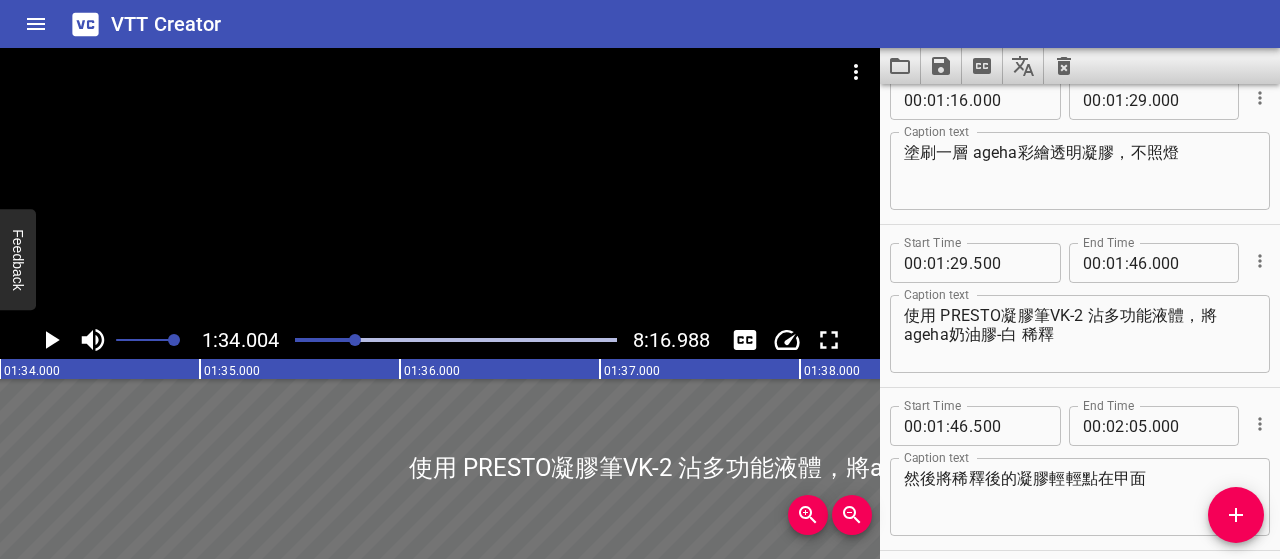 click at bounding box center (195, 340) 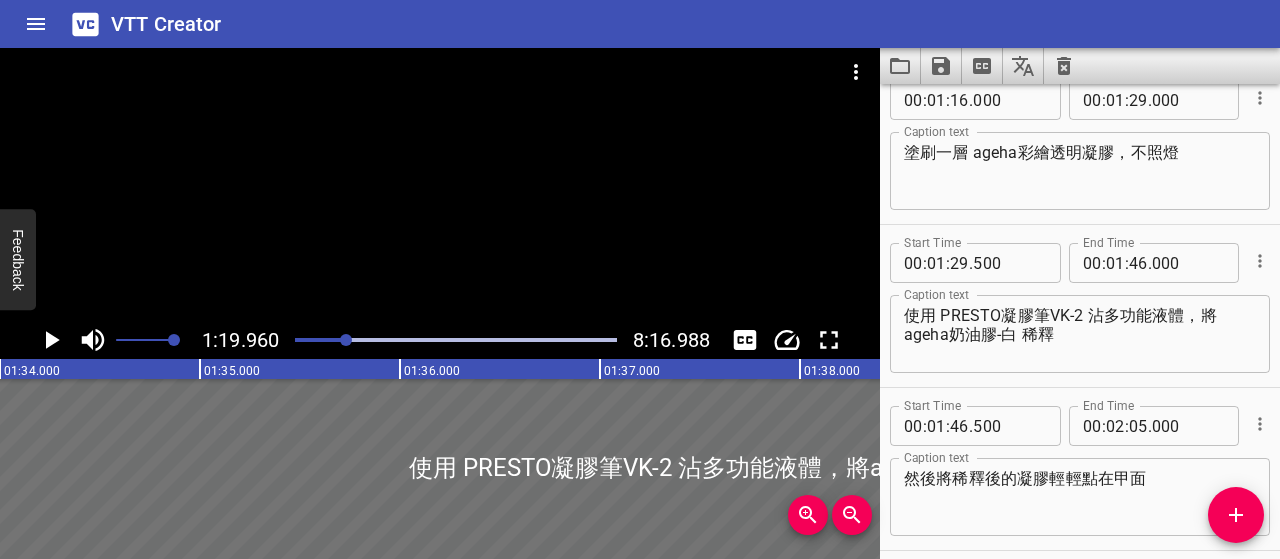 scroll, scrollTop: 0, scrollLeft: 18150, axis: horizontal 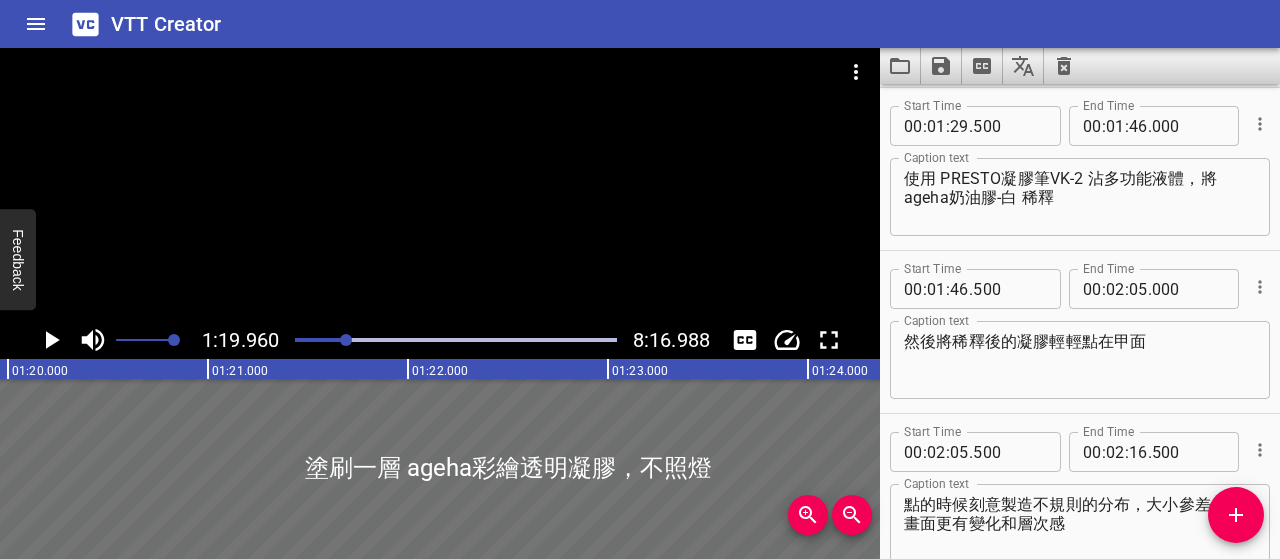 click 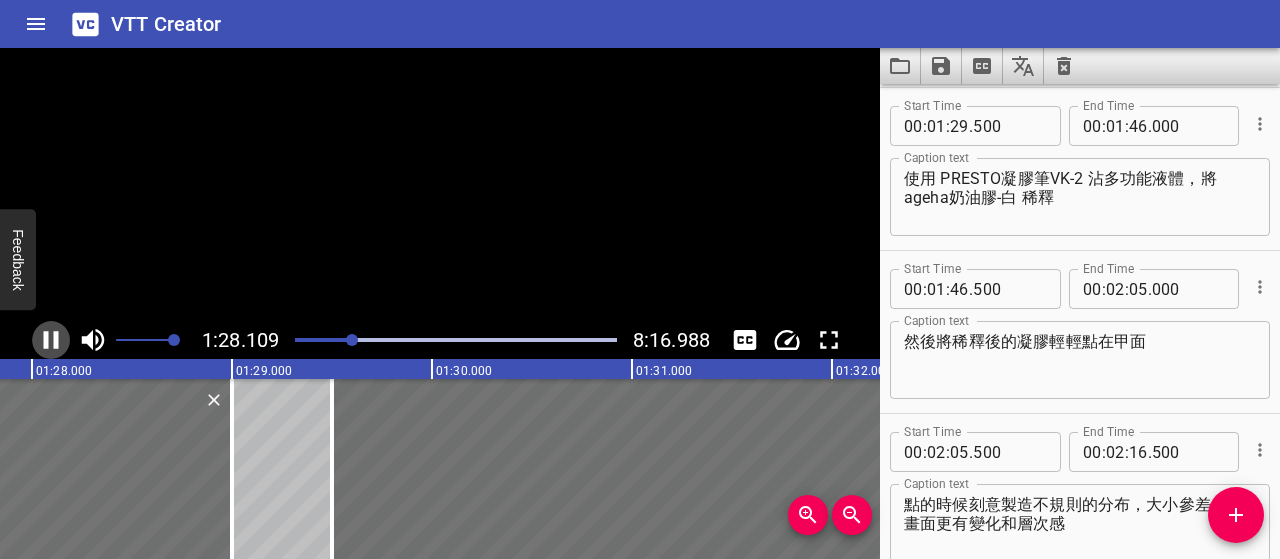 click 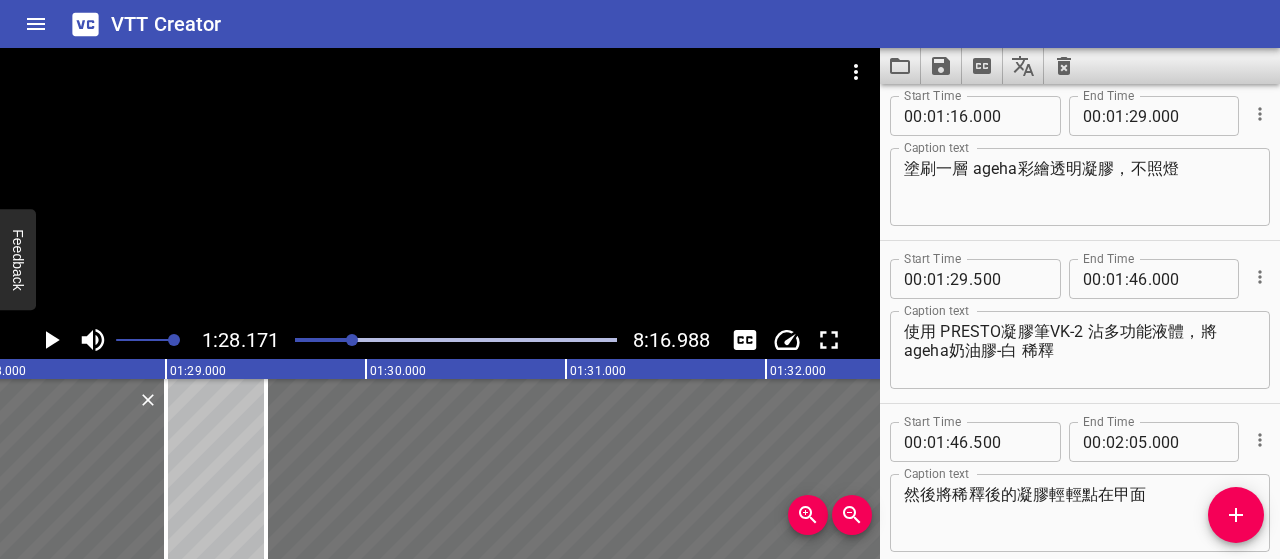scroll, scrollTop: 778, scrollLeft: 0, axis: vertical 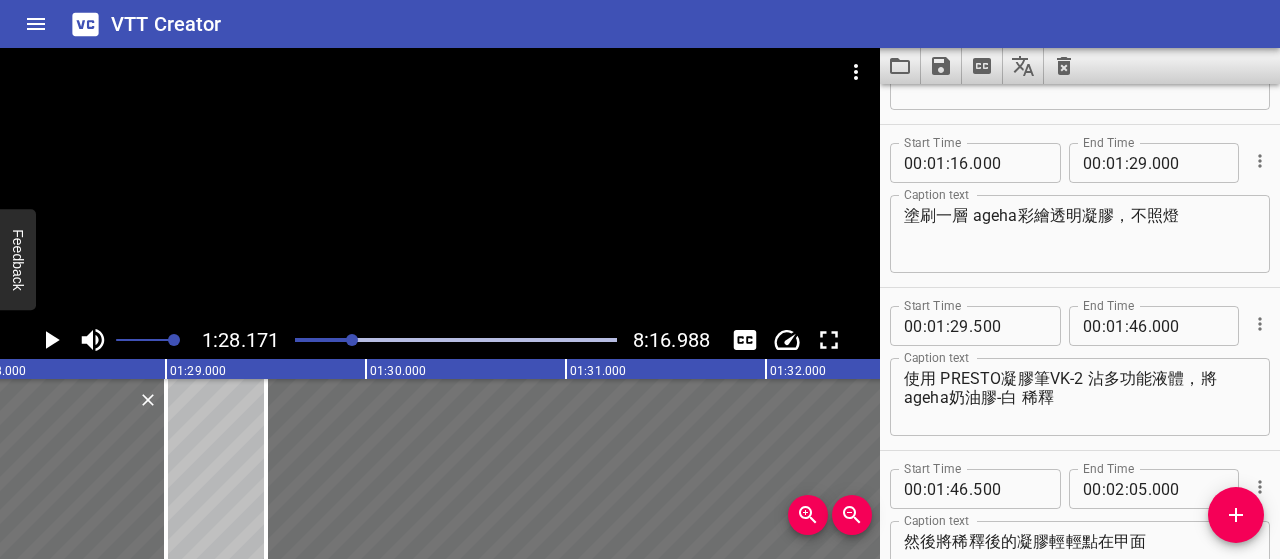 click on "塗刷一層 ageha彩繪透明凝膠，不照燈" at bounding box center [1080, 234] 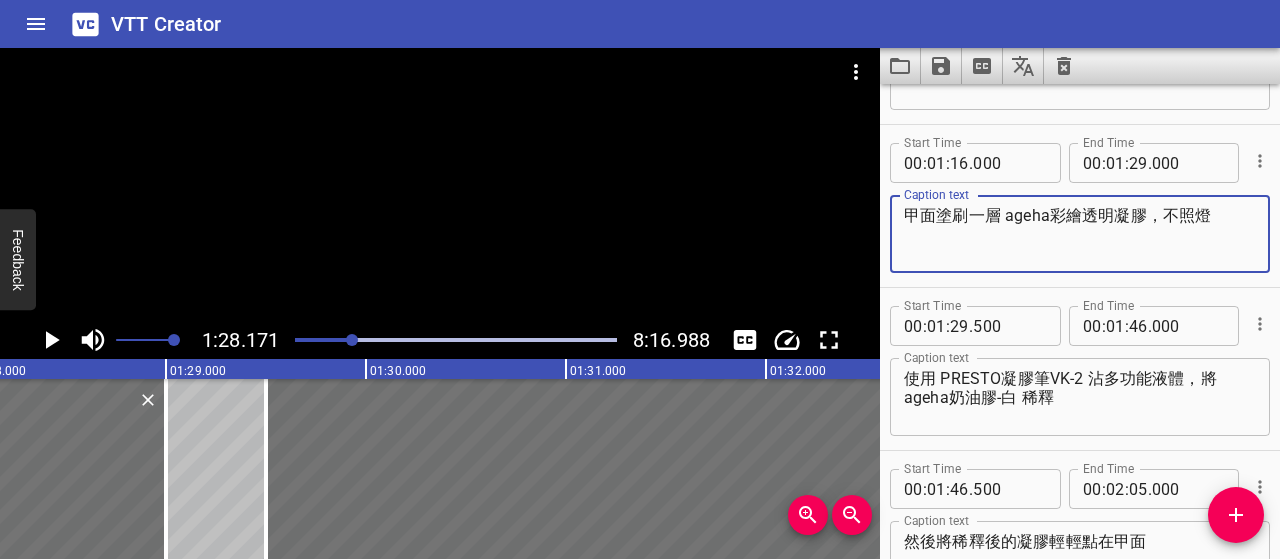type on "甲面塗刷一層 ageha彩繪透明凝膠，不照燈" 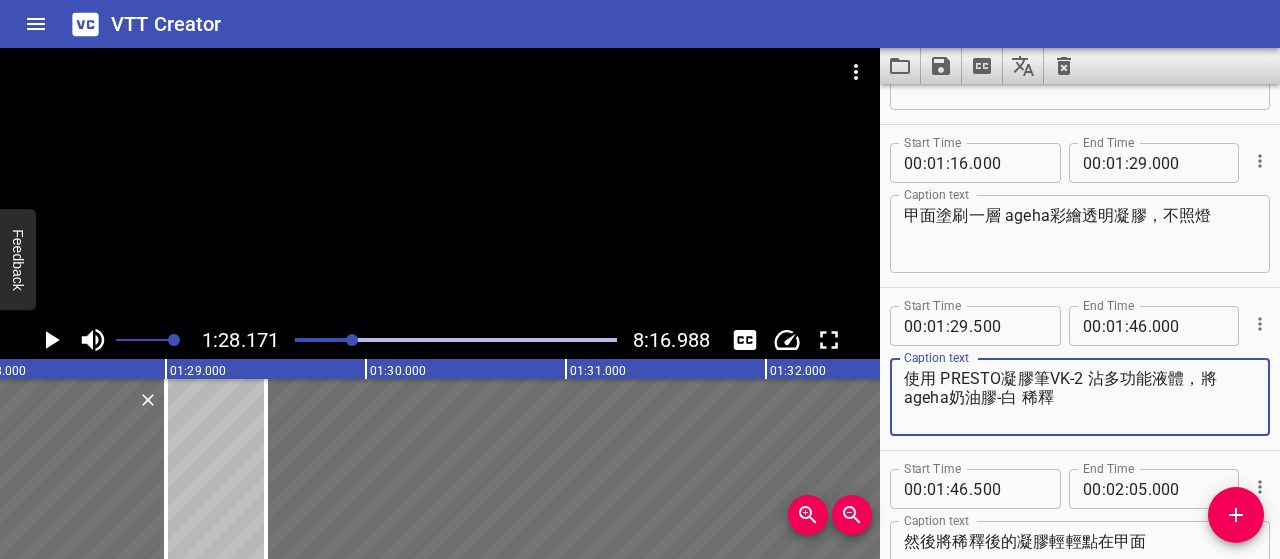 click on "使用 PRESTO凝膠筆VK-2 沾多功能液體，將ageha奶油膠-白 稀釋" at bounding box center [1080, 397] 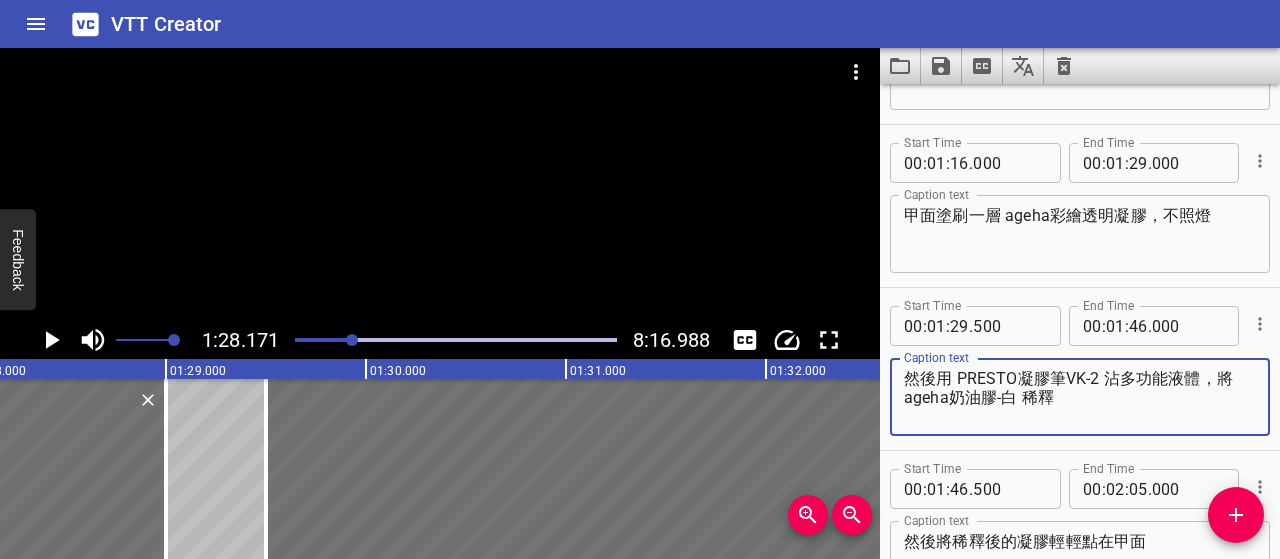 type on "然後用 PRESTO凝膠筆VK-2 沾多功能液體，將ageha奶油膠-白 稀釋" 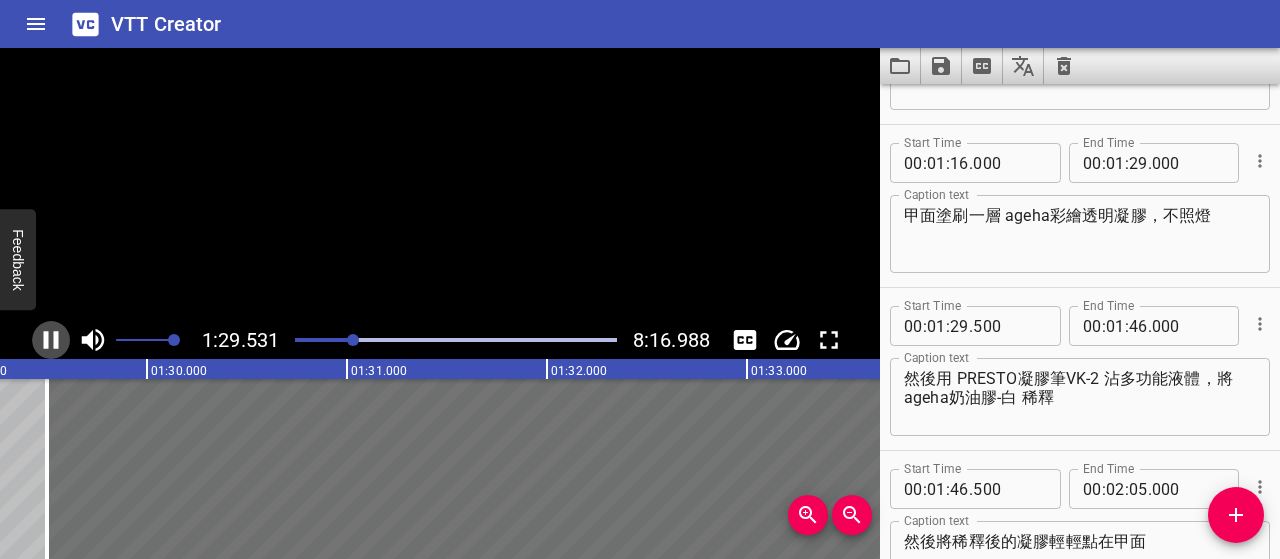 click 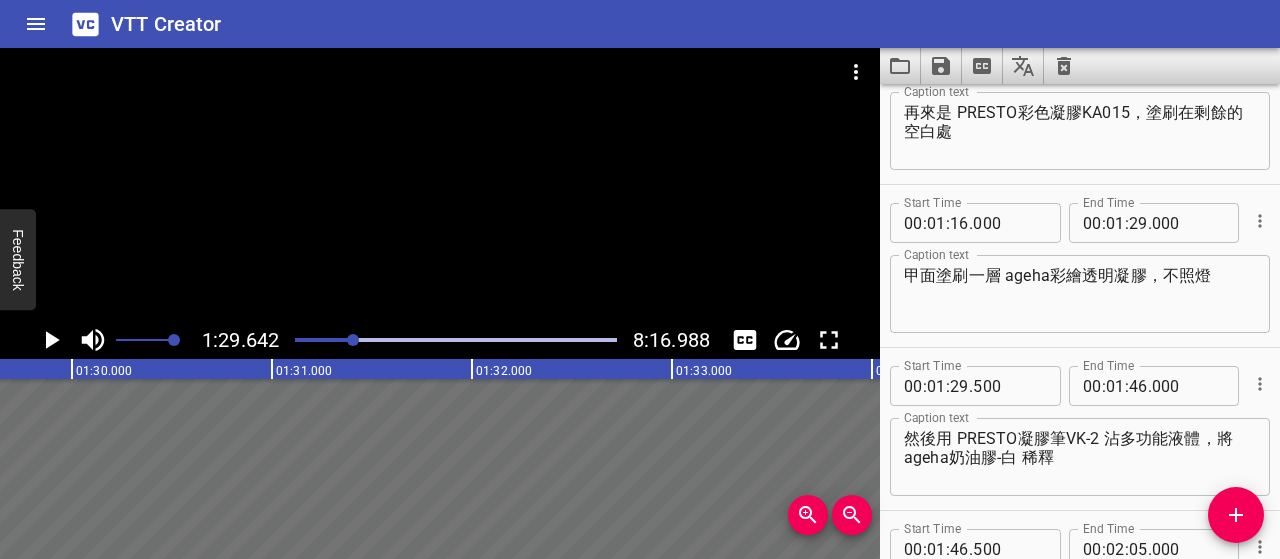 scroll, scrollTop: 678, scrollLeft: 0, axis: vertical 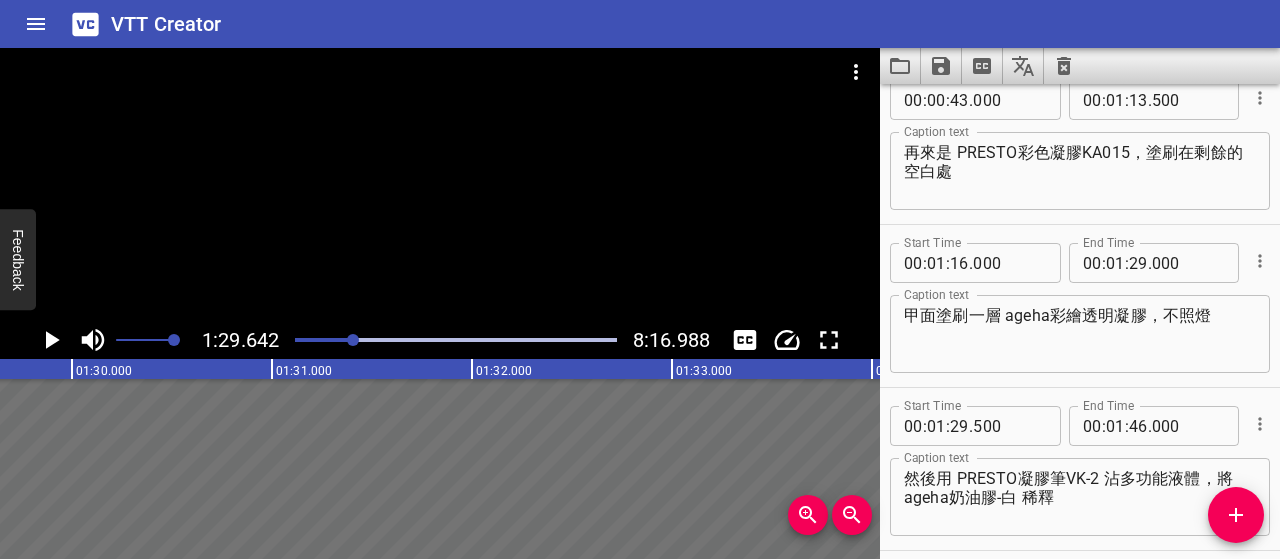 click at bounding box center (193, 340) 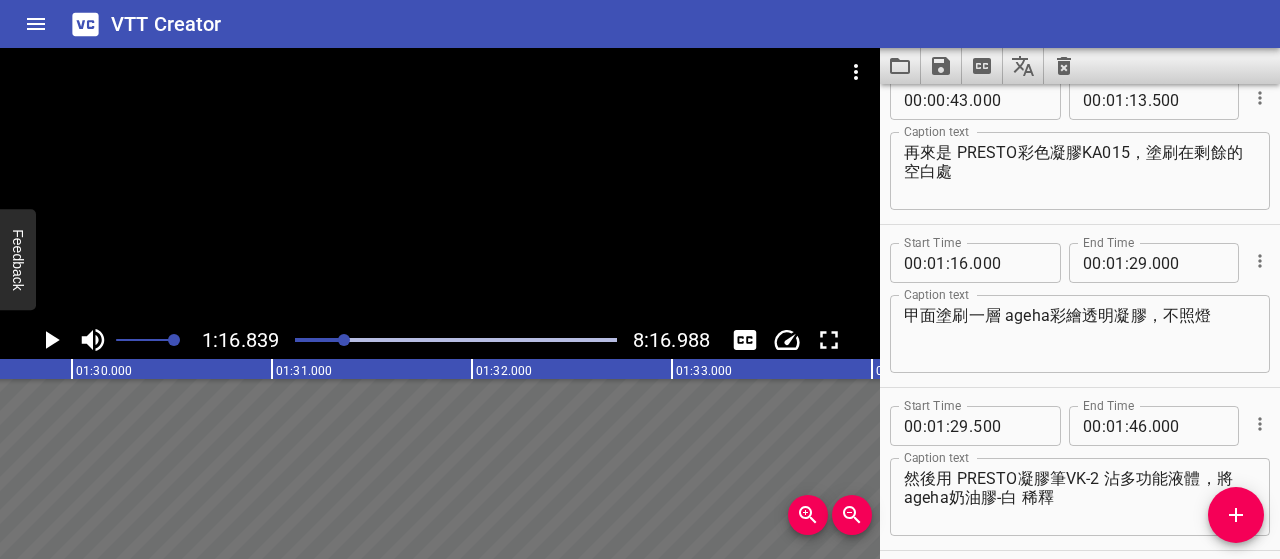 scroll, scrollTop: 0, scrollLeft: 17785, axis: horizontal 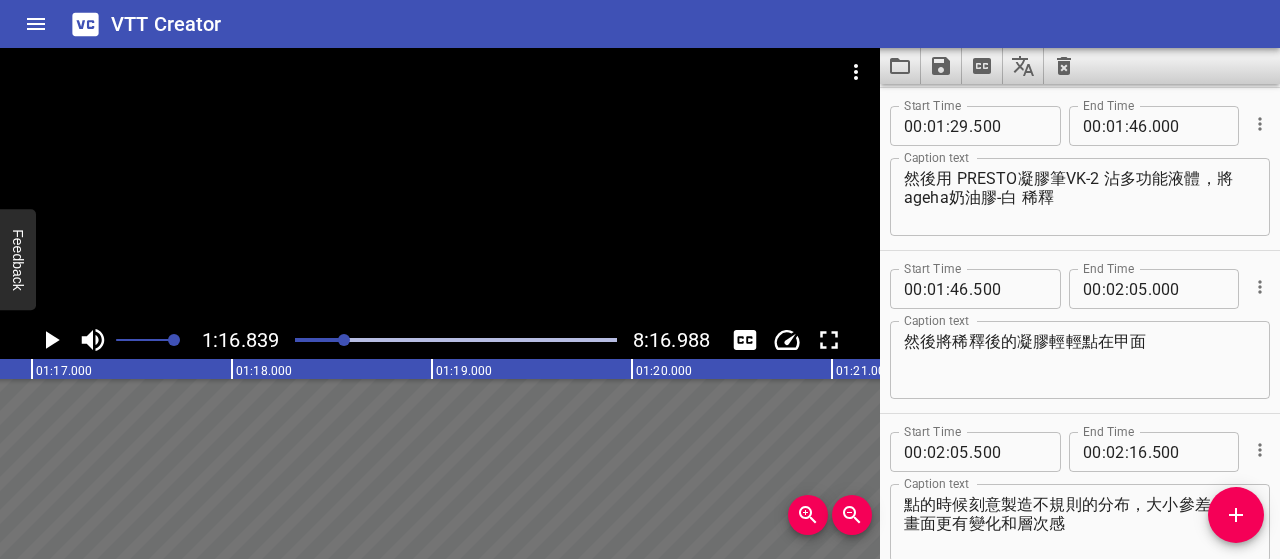click 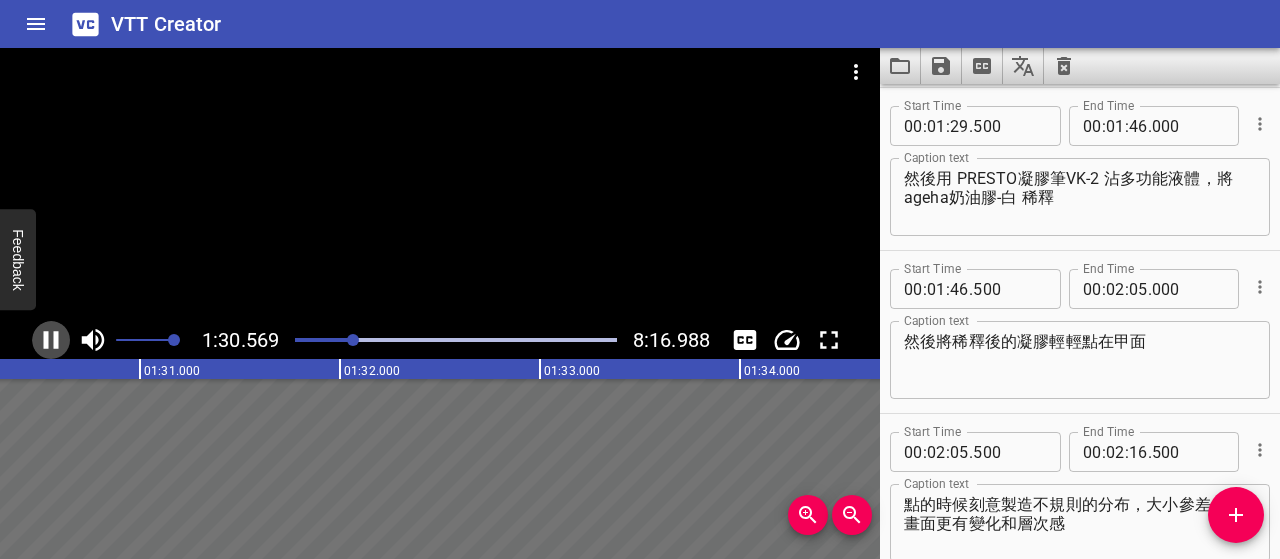 click 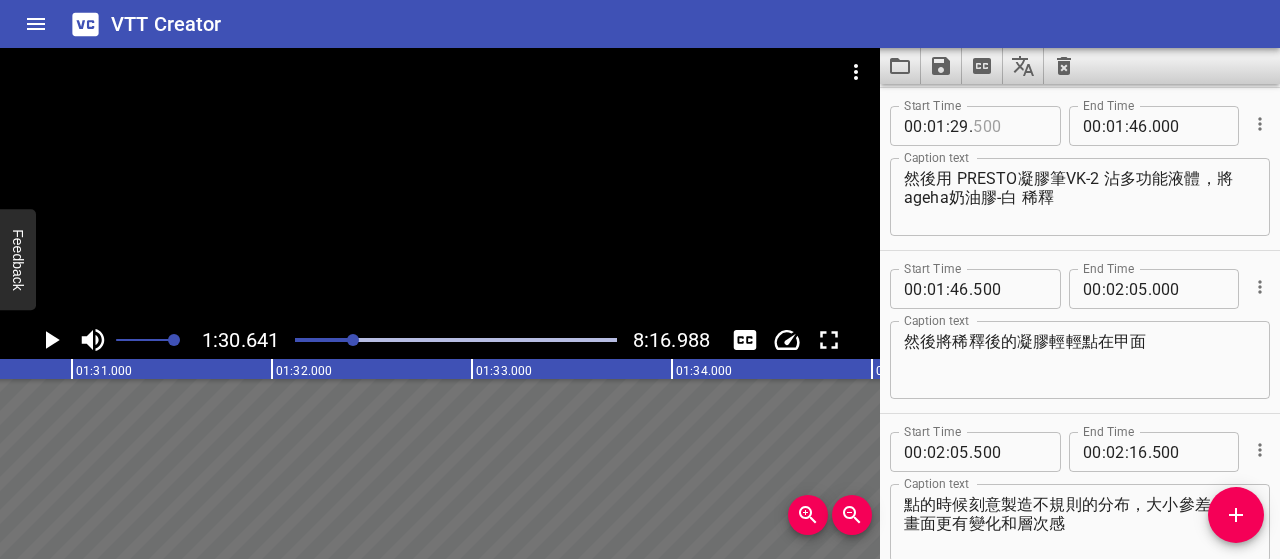 click at bounding box center [1009, 126] 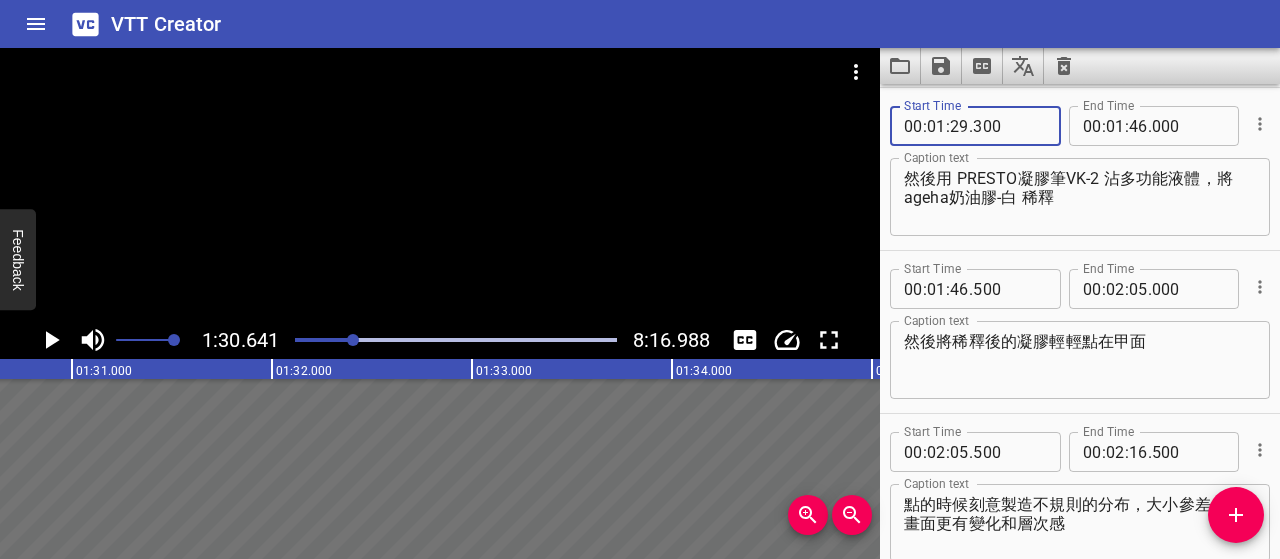 type on "300" 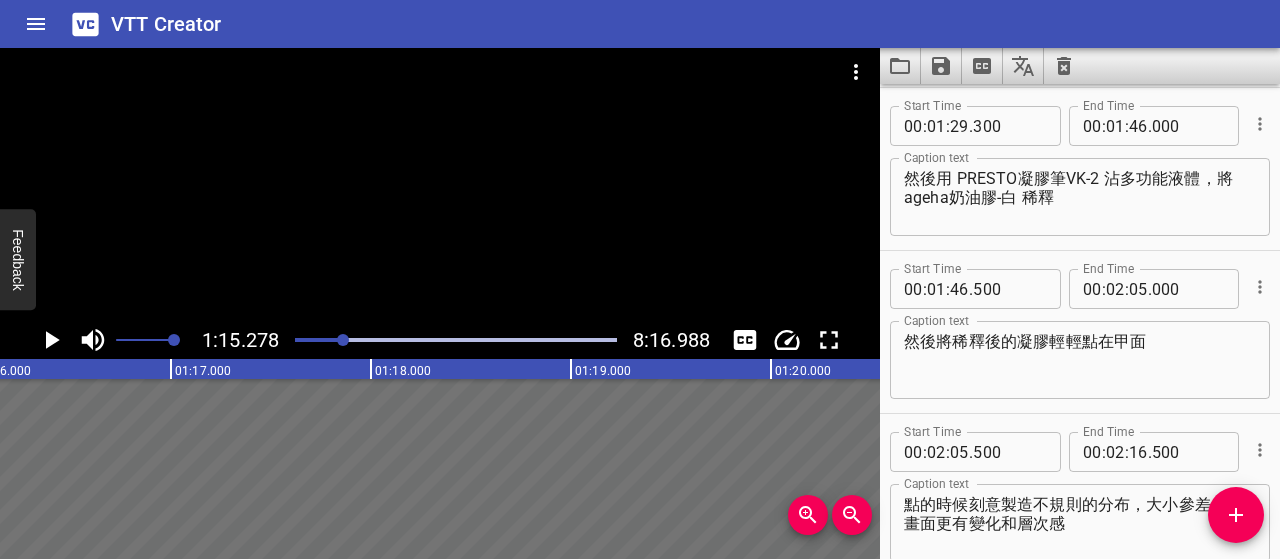 scroll, scrollTop: 0, scrollLeft: 15055, axis: horizontal 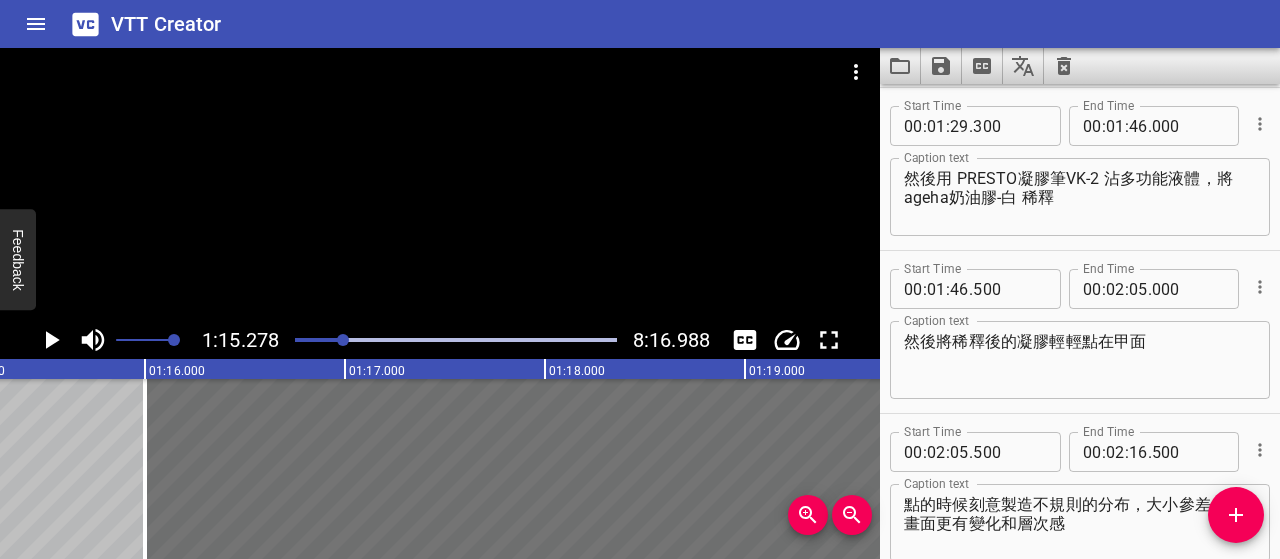 click 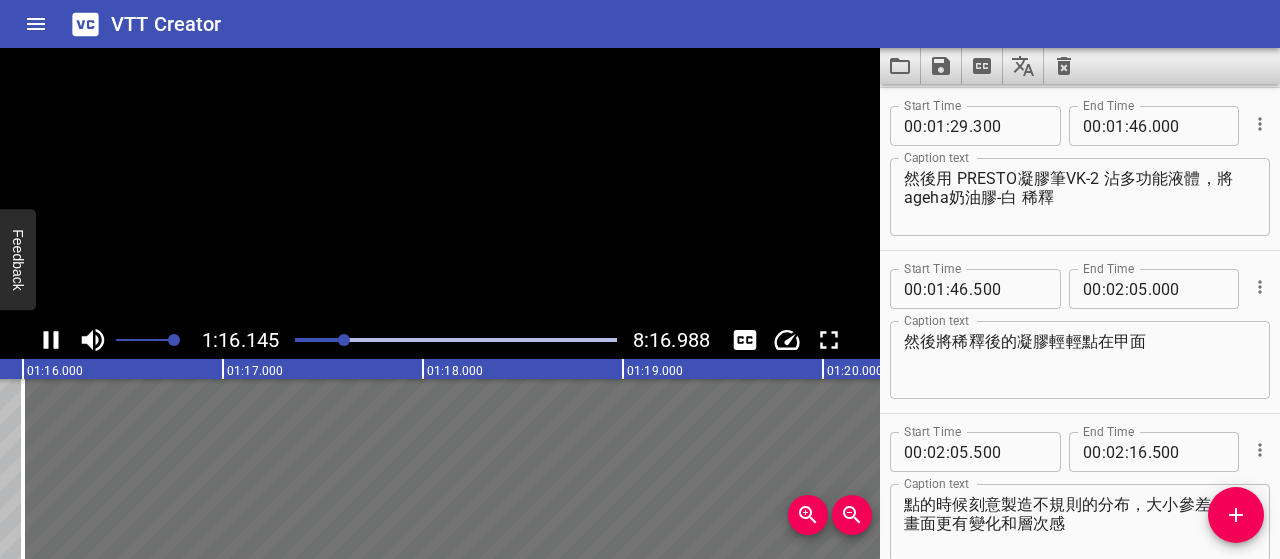 scroll, scrollTop: 0, scrollLeft: 15228, axis: horizontal 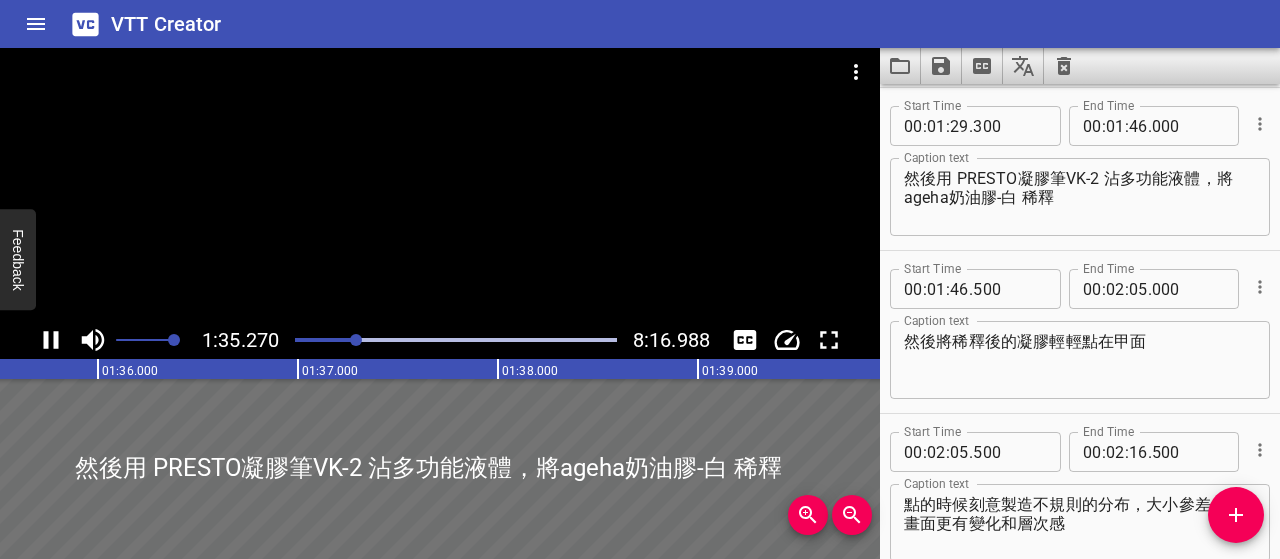 click 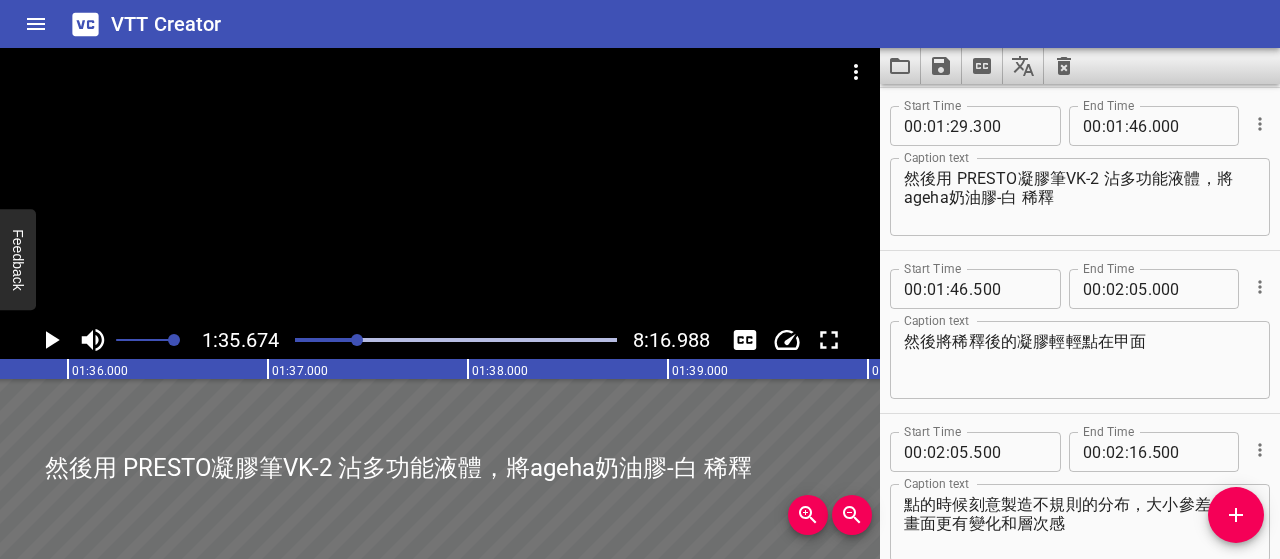 scroll, scrollTop: 0, scrollLeft: 19134, axis: horizontal 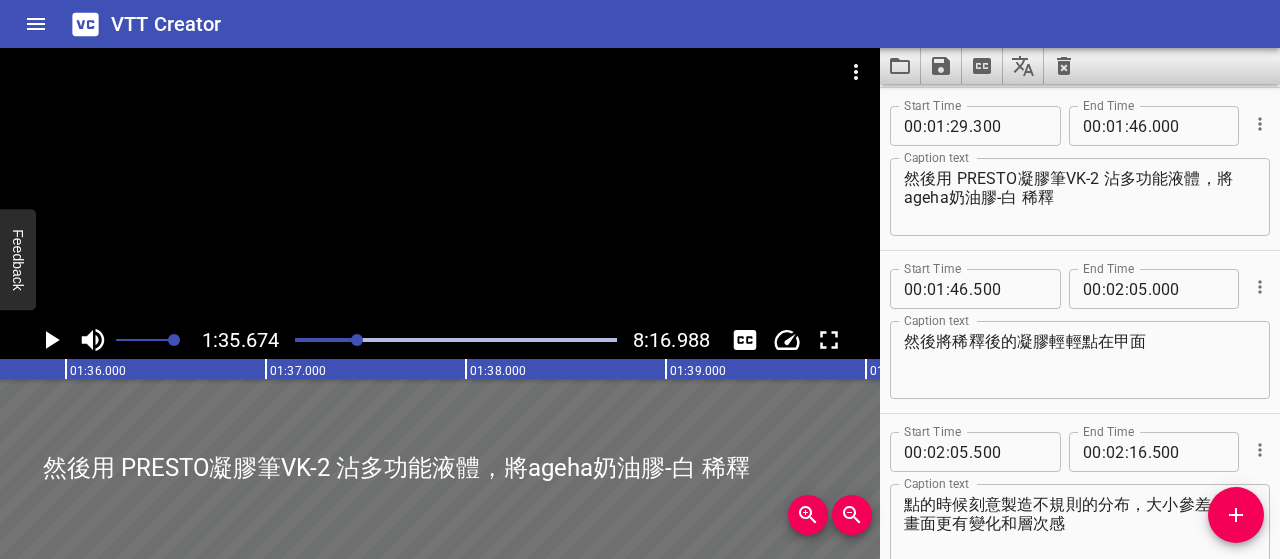 click on "然後用 PRESTO凝膠筆VK-2 沾多功能液體，將ageha奶油膠-白 稀釋" at bounding box center (1080, 197) 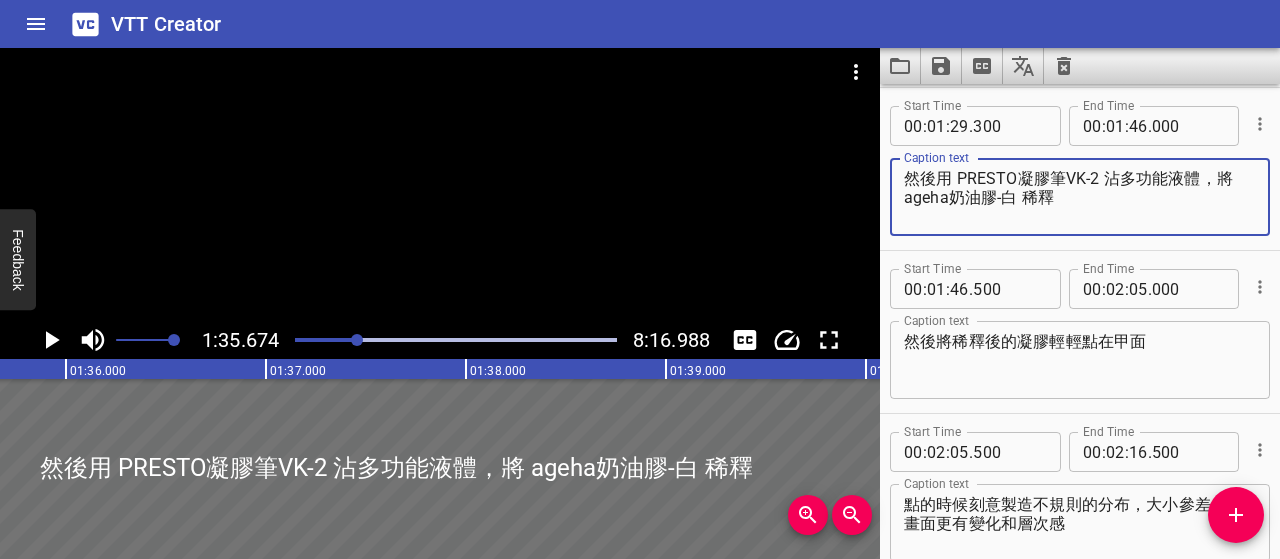 type on "然後用 PRESTO凝膠筆VK-2 沾多功能液體，將 ageha奶油膠-白 稀釋" 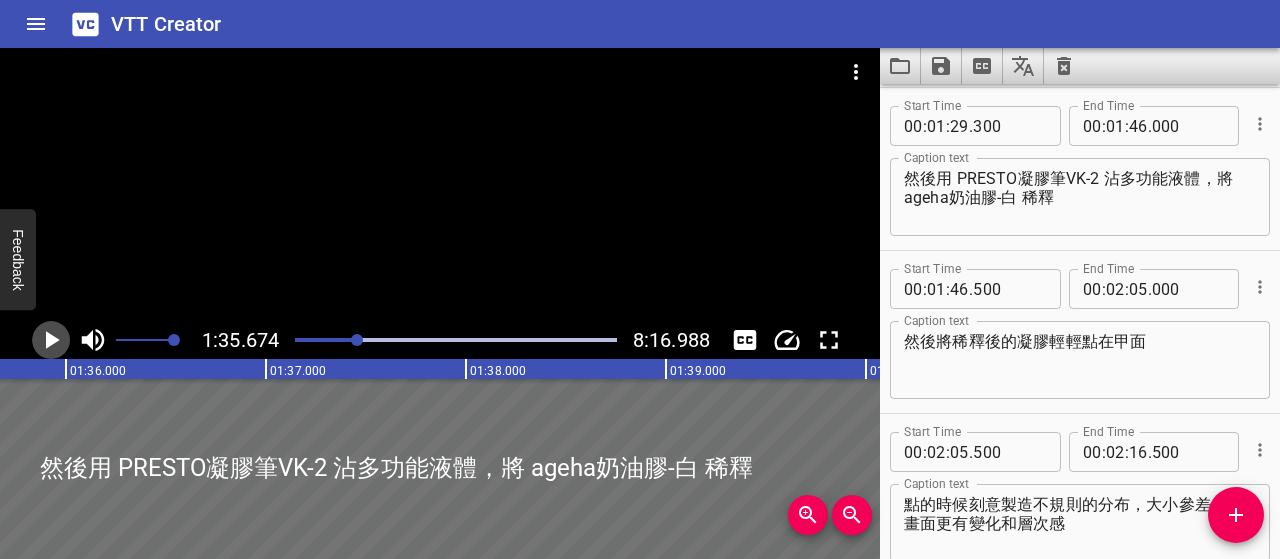 click 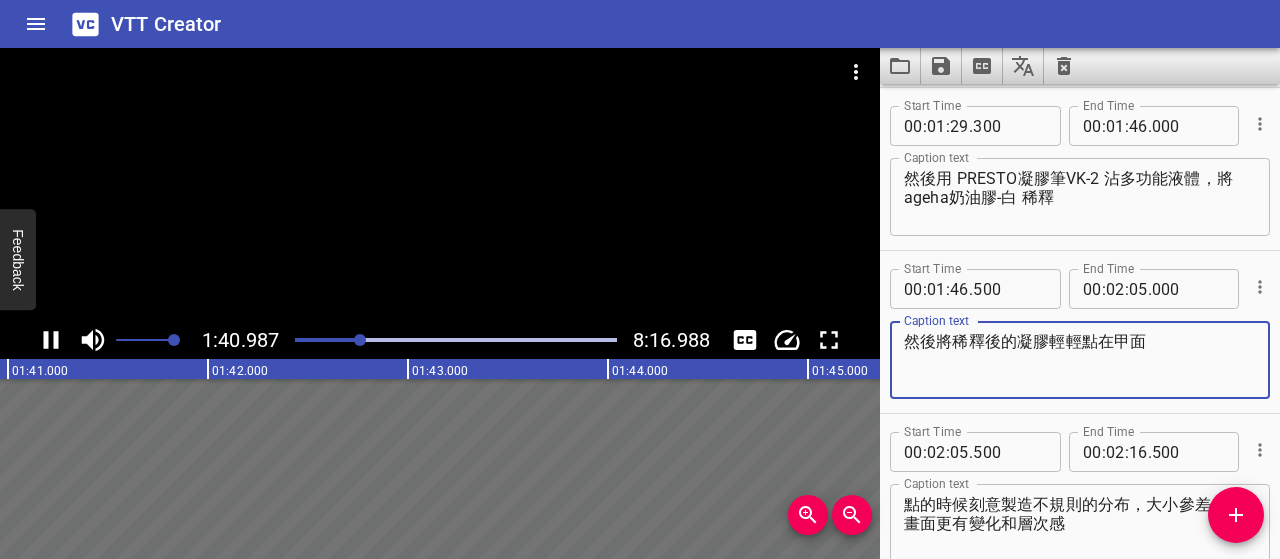 click on "然後將稀釋後的凝膠輕輕點在甲面" at bounding box center (1080, 360) 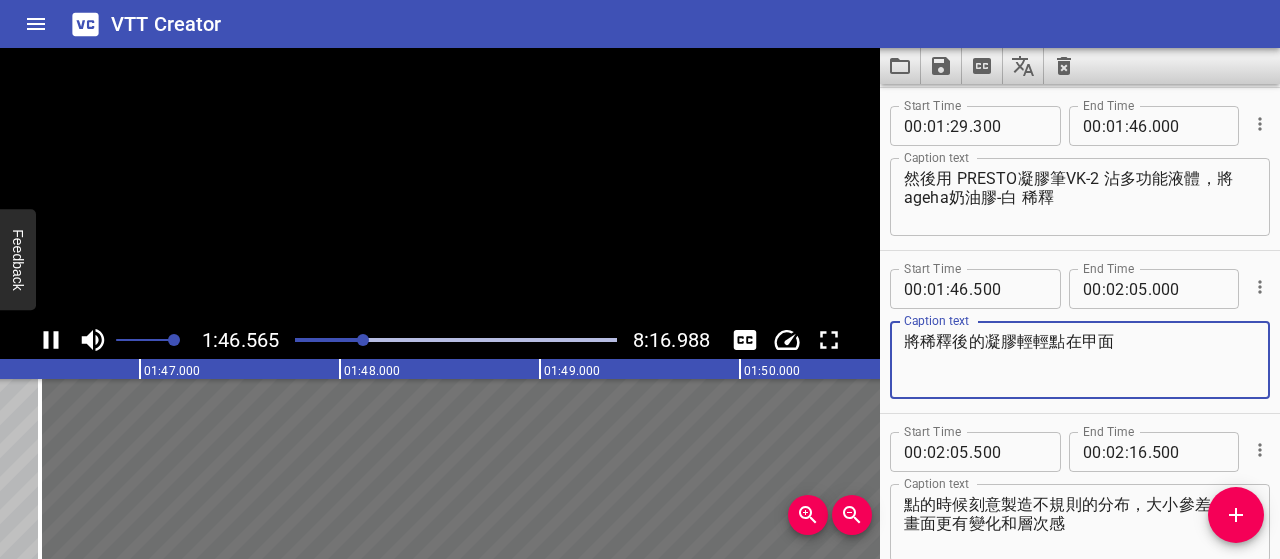scroll, scrollTop: 0, scrollLeft: 21312, axis: horizontal 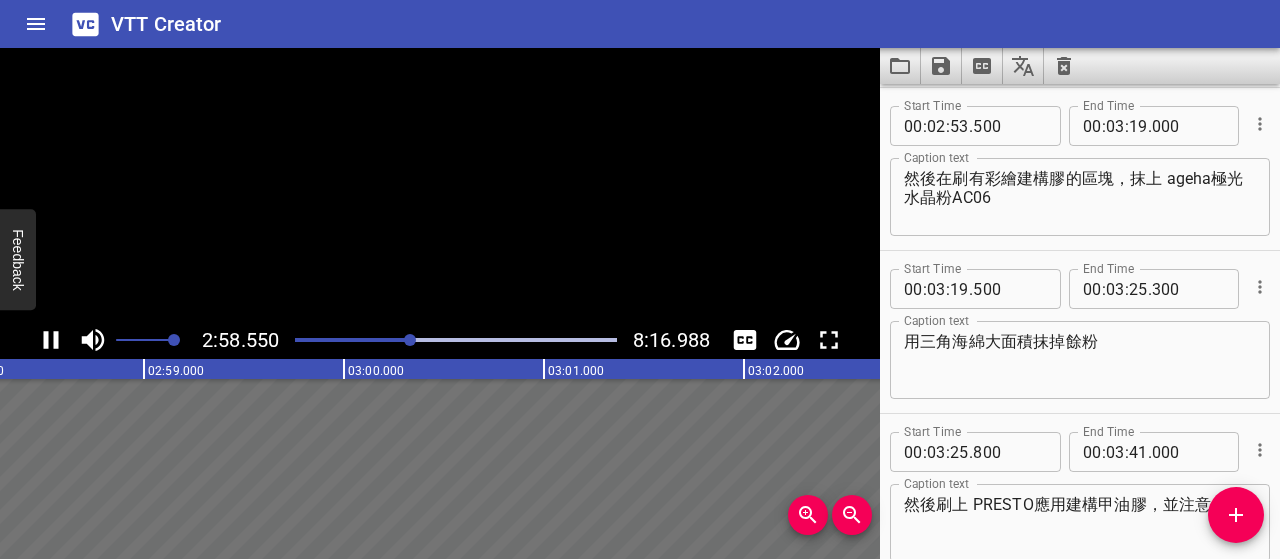 type on "將稀釋後的凝膠輕輕點在甲面" 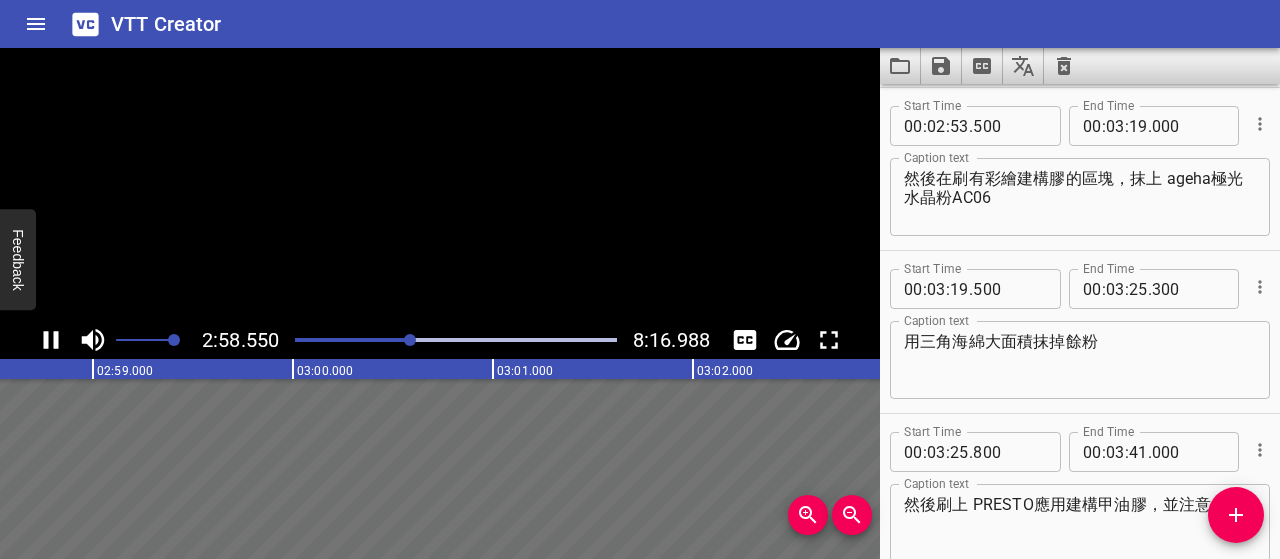 click on "然後在刷有彩繪建構膠的區塊，抹上 ageha極光水晶粉AC06" at bounding box center (1080, 197) 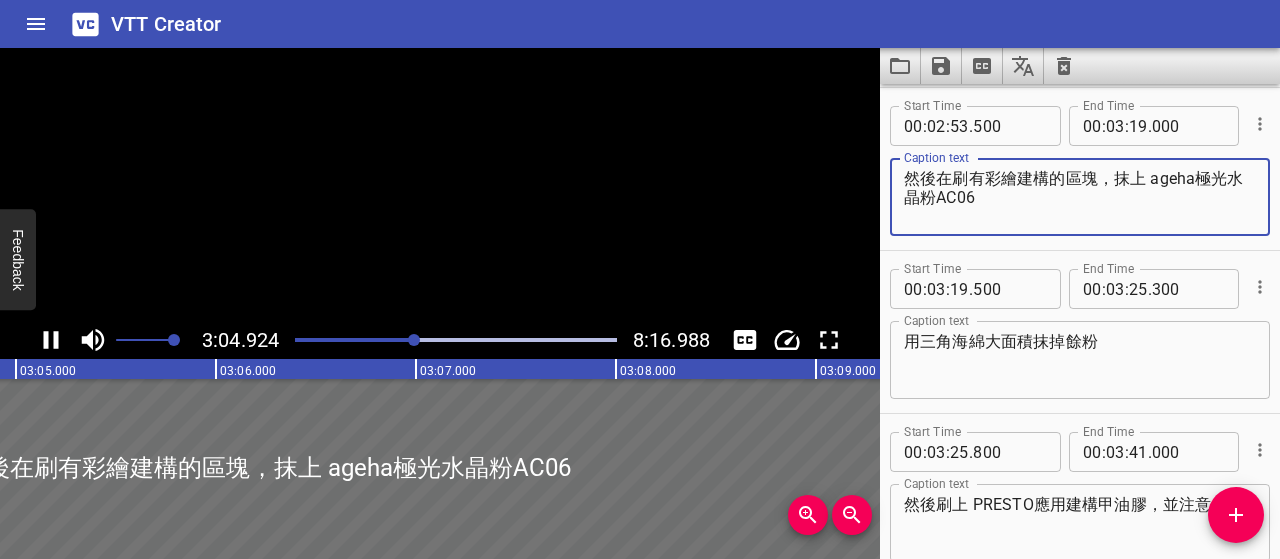 type on "然後在刷有彩繪建構的區塊，抹上 ageha極光水晶粉AC06" 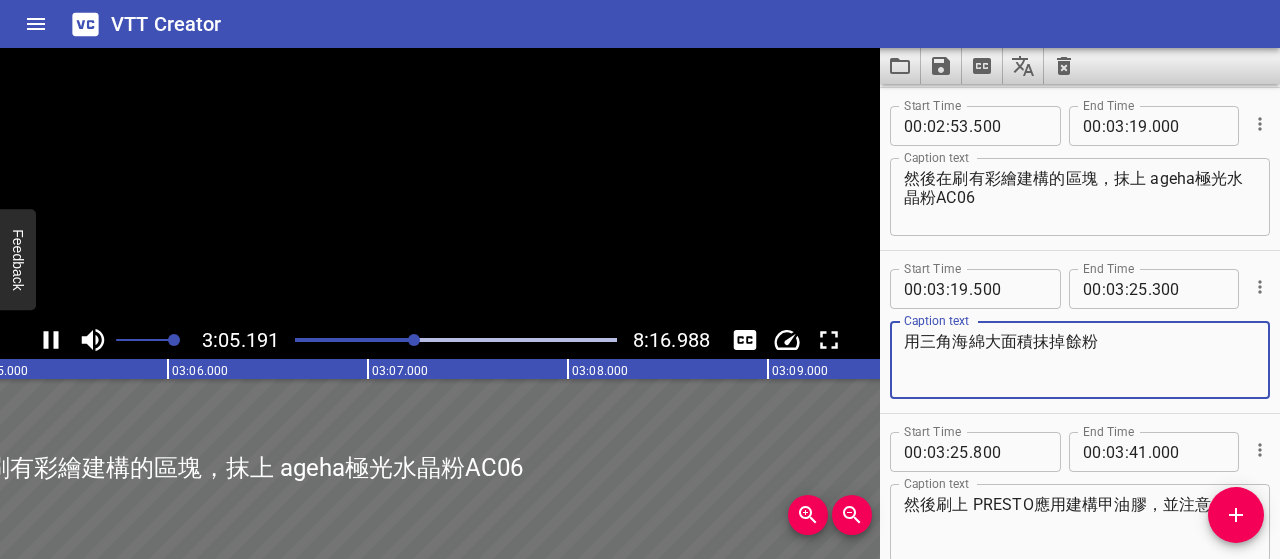click on "用三角海綿大面積抹掉餘粉" at bounding box center [1080, 360] 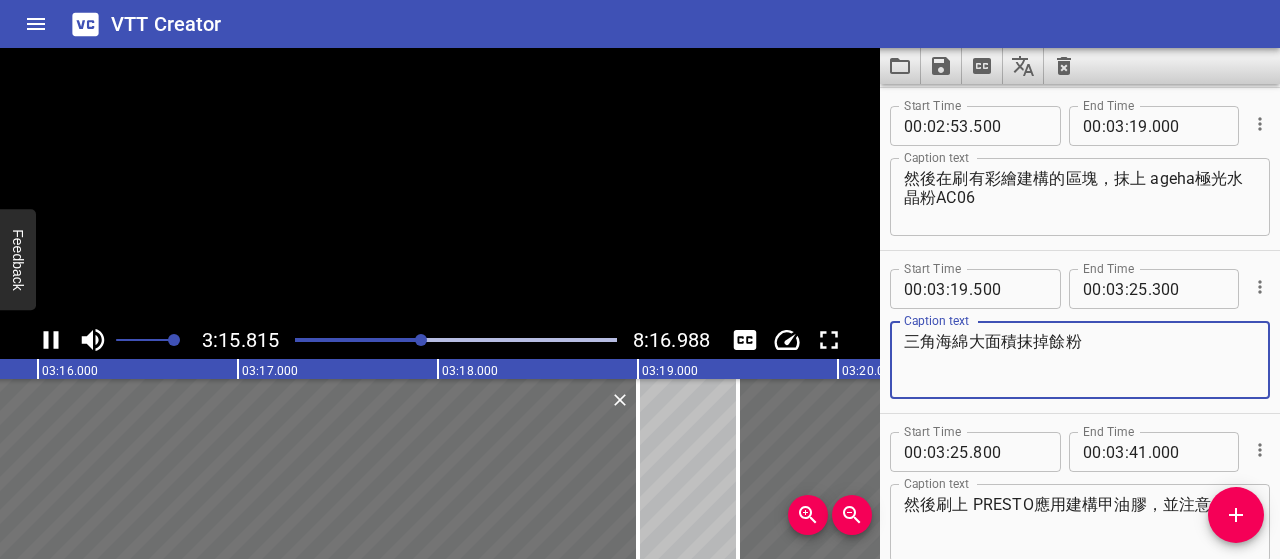type on "三角海綿大面積抹掉餘粉" 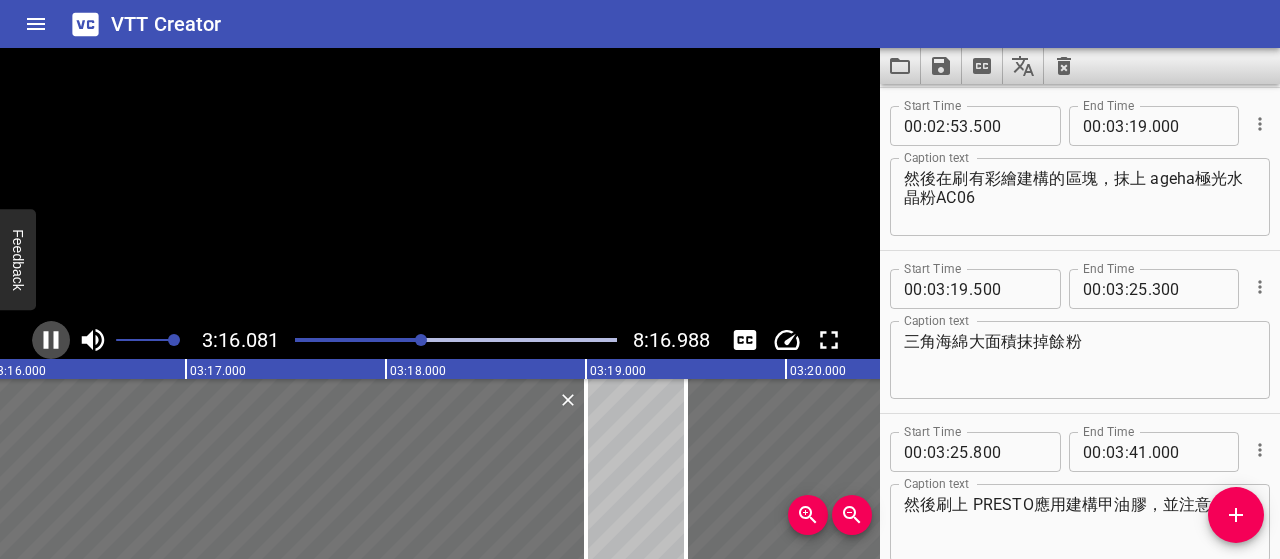 click 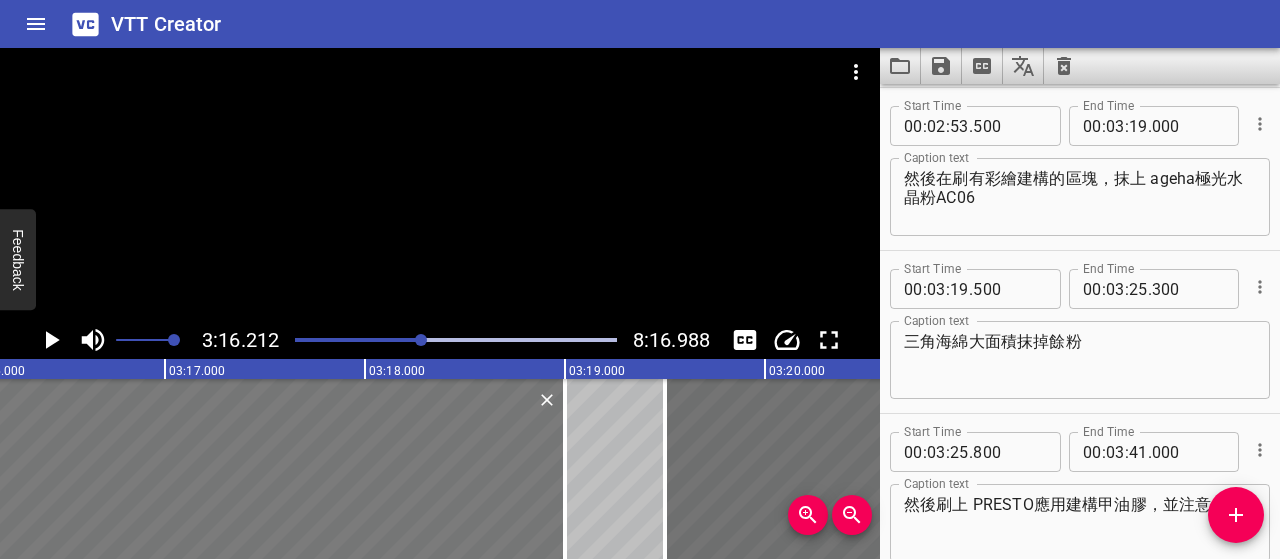 scroll, scrollTop: 0, scrollLeft: 39242, axis: horizontal 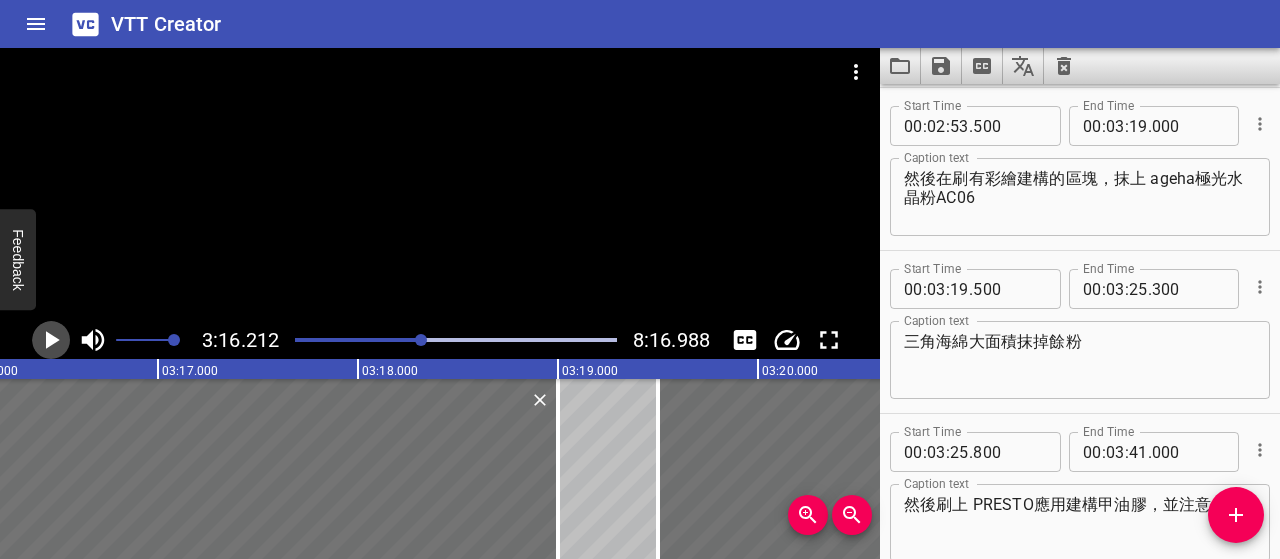click 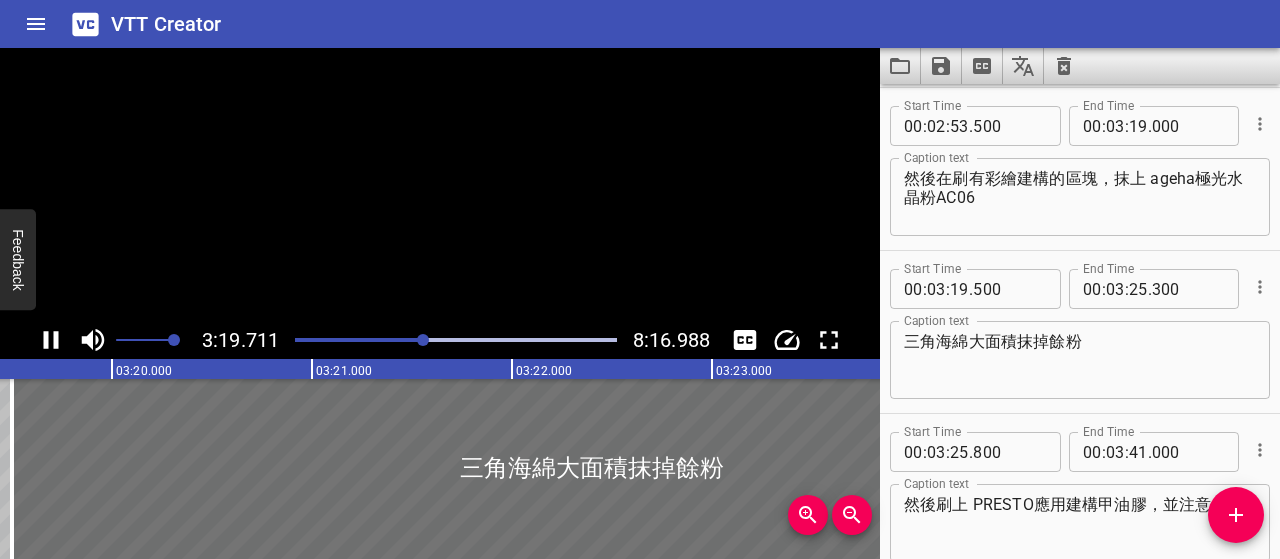 scroll, scrollTop: 0, scrollLeft: 39942, axis: horizontal 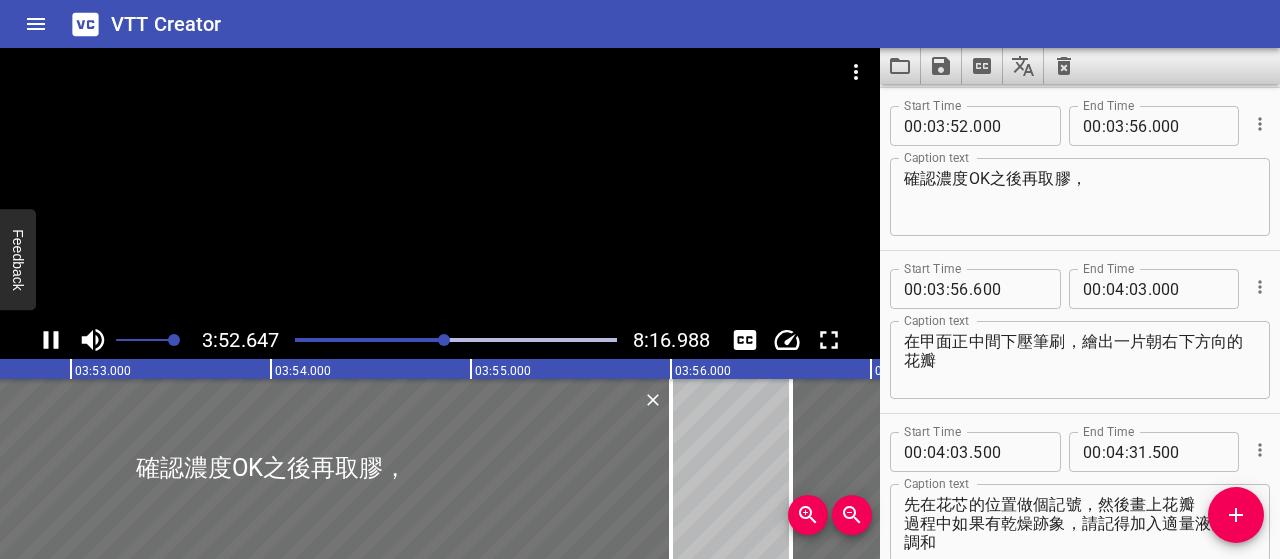 click 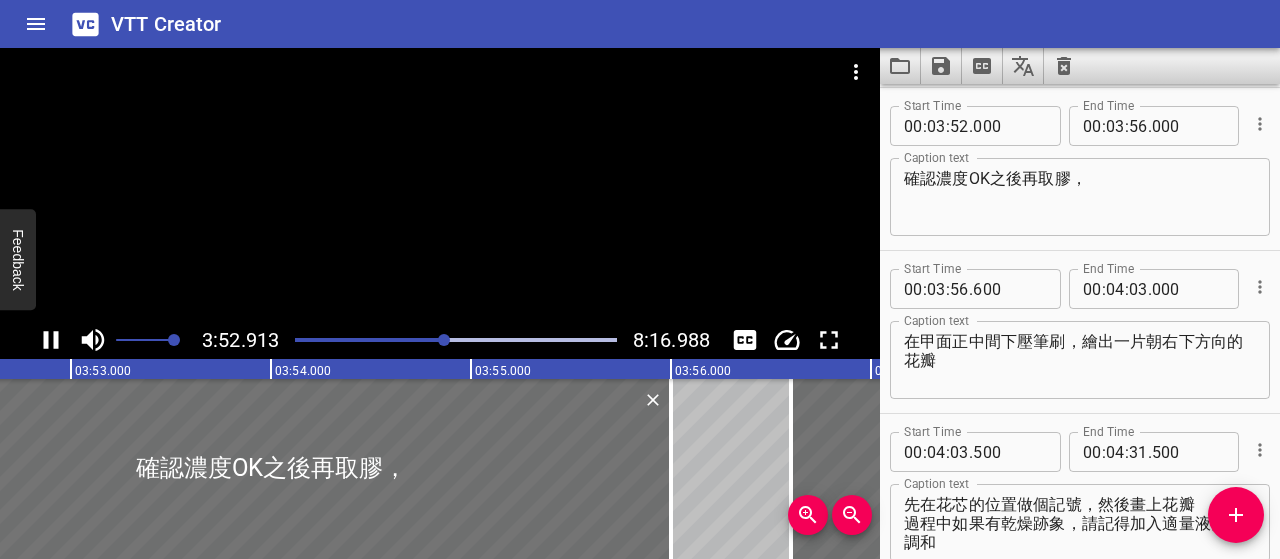 scroll, scrollTop: 0, scrollLeft: 46599, axis: horizontal 